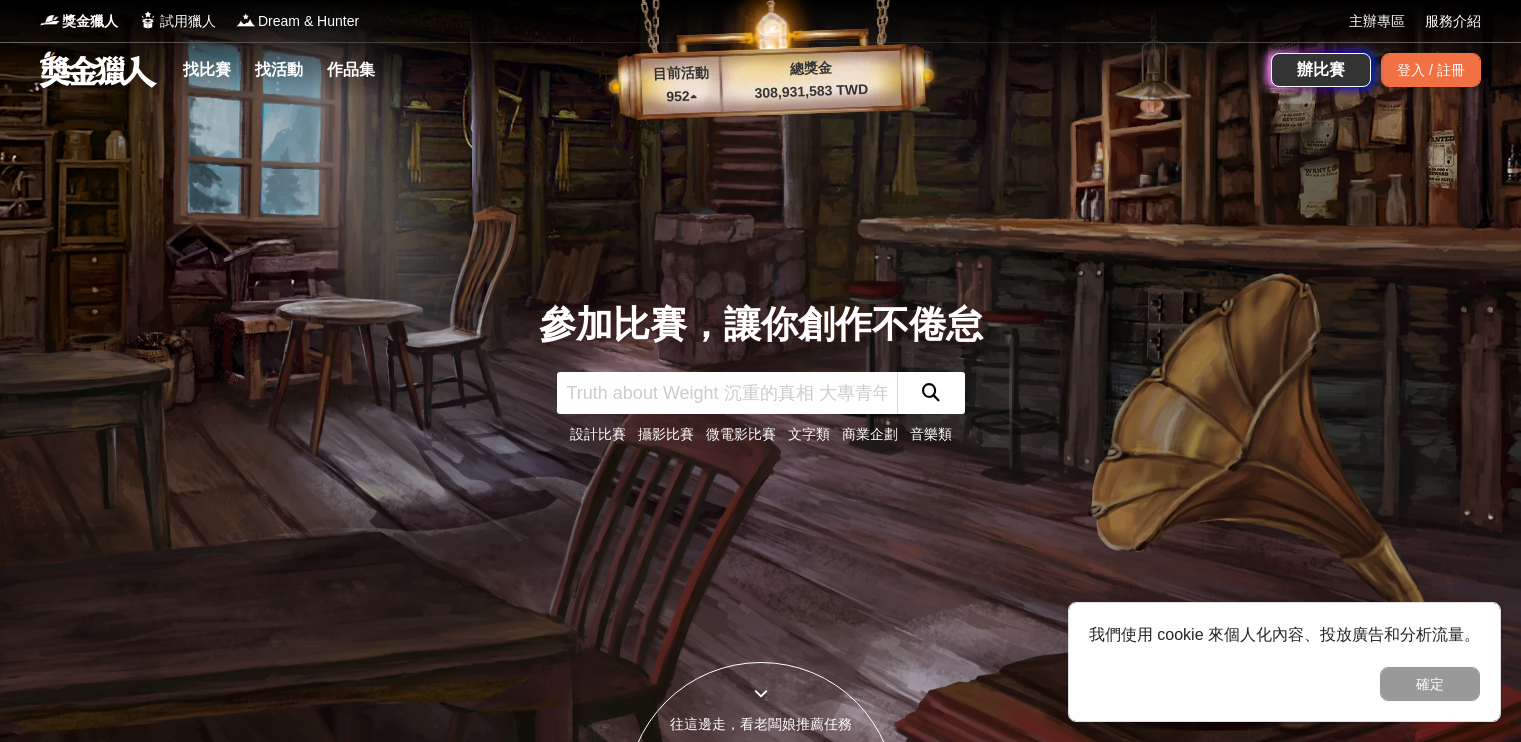 scroll, scrollTop: 0, scrollLeft: 0, axis: both 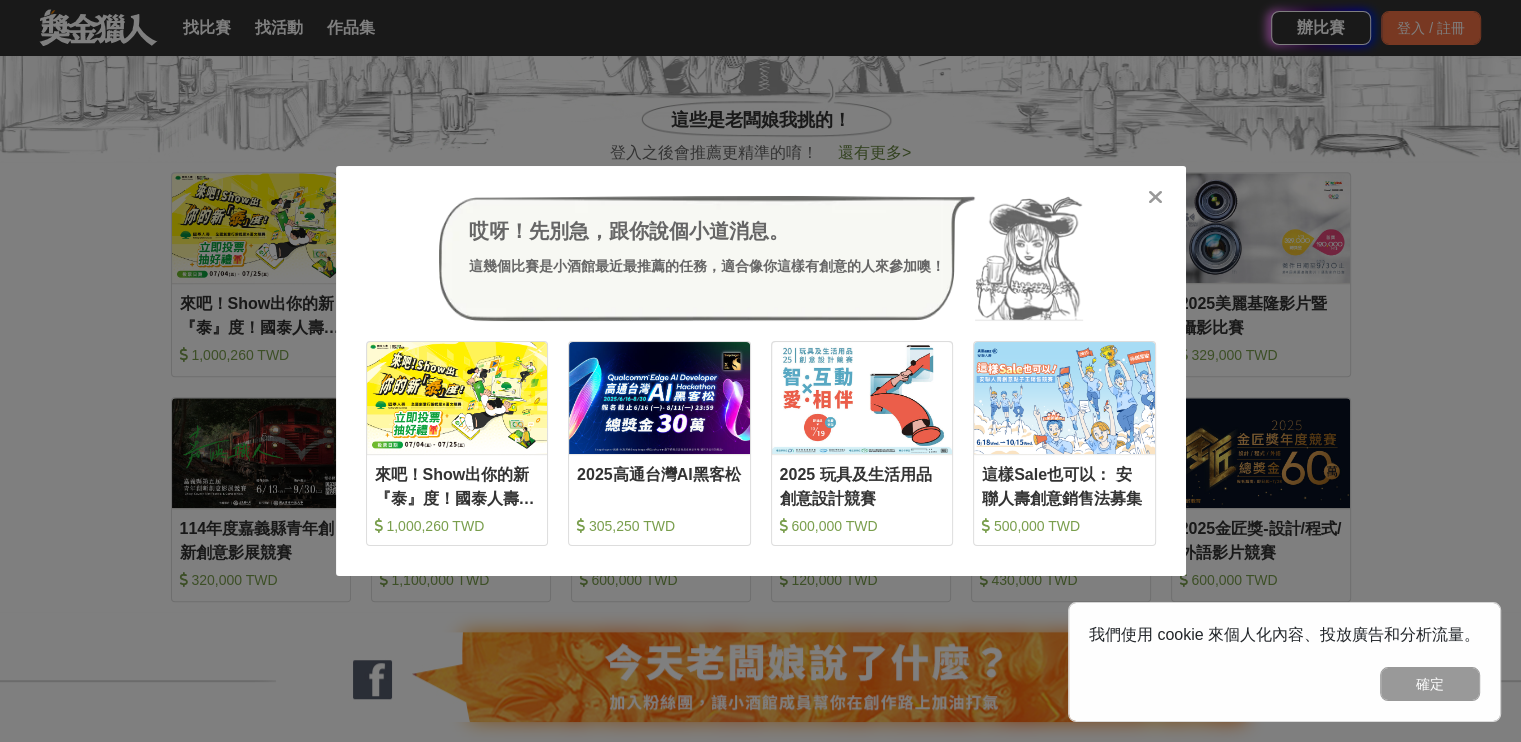click at bounding box center (1155, 197) 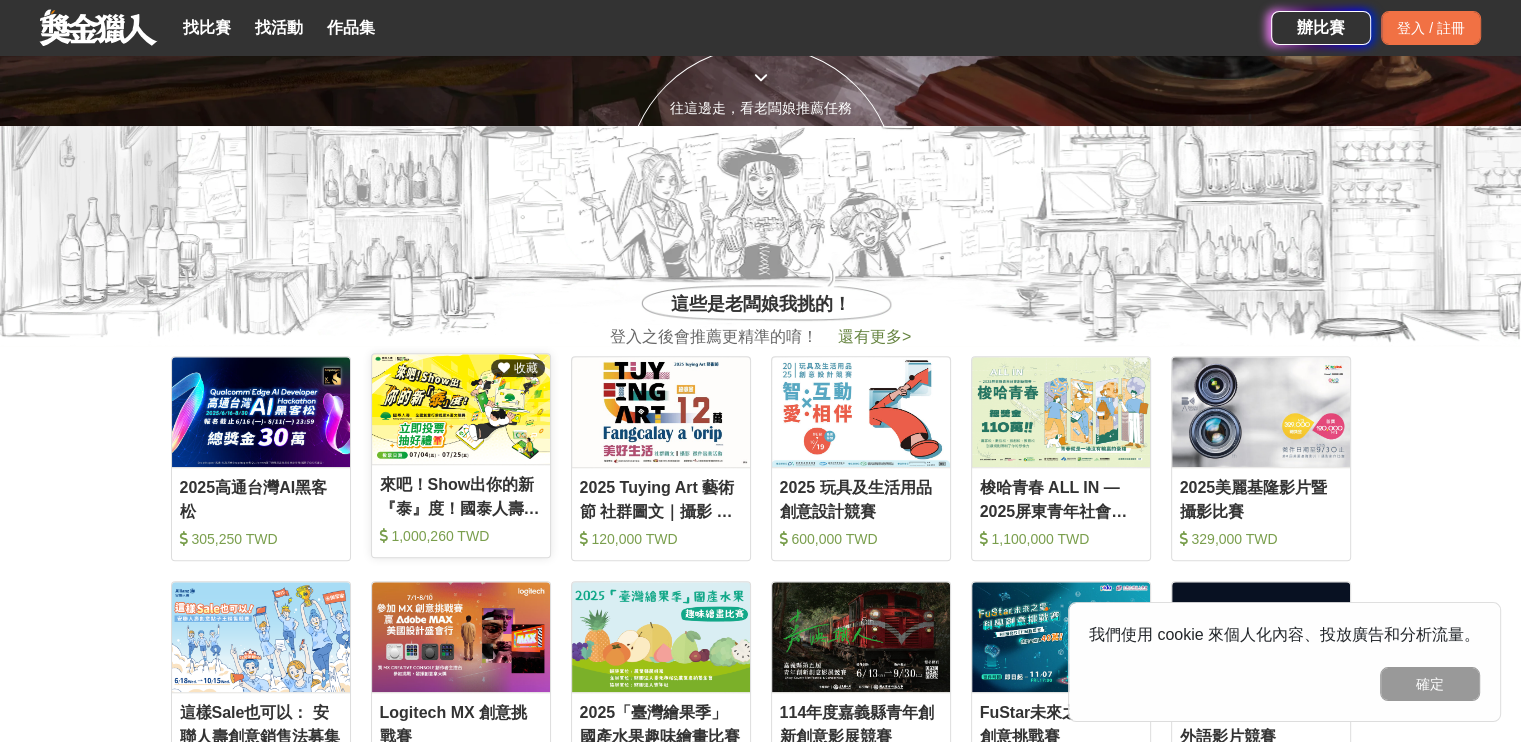 scroll, scrollTop: 600, scrollLeft: 0, axis: vertical 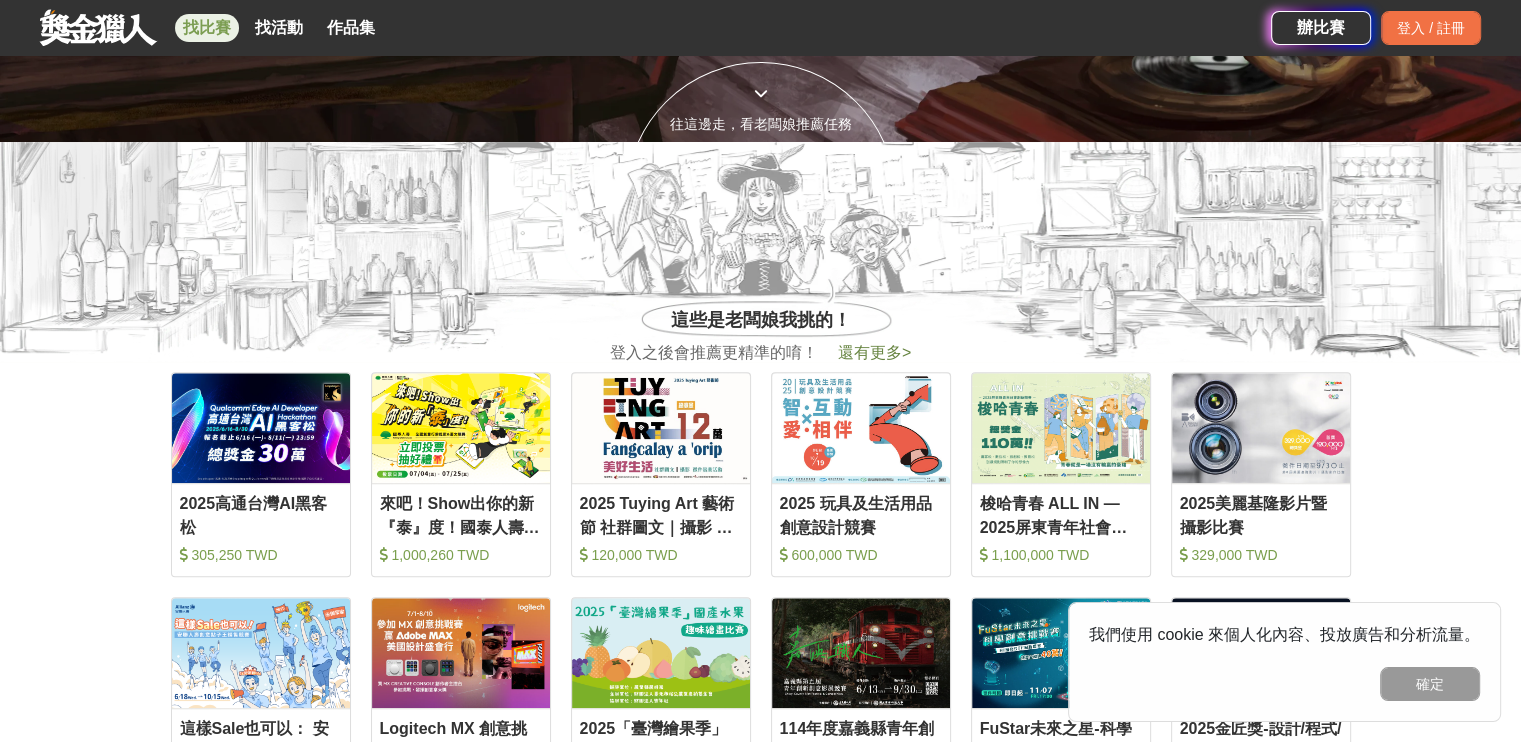 click on "找比賽" at bounding box center [207, 28] 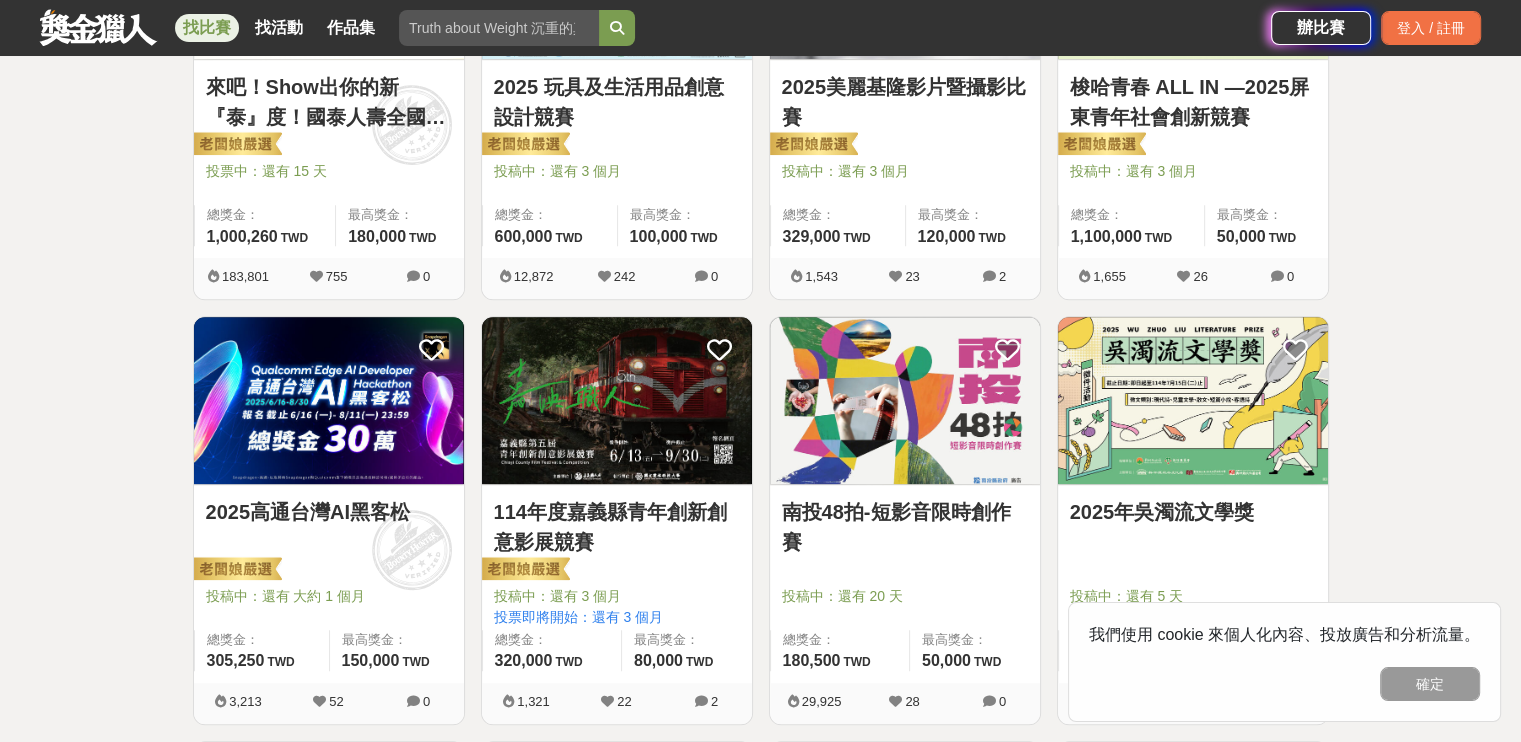 scroll, scrollTop: 1200, scrollLeft: 0, axis: vertical 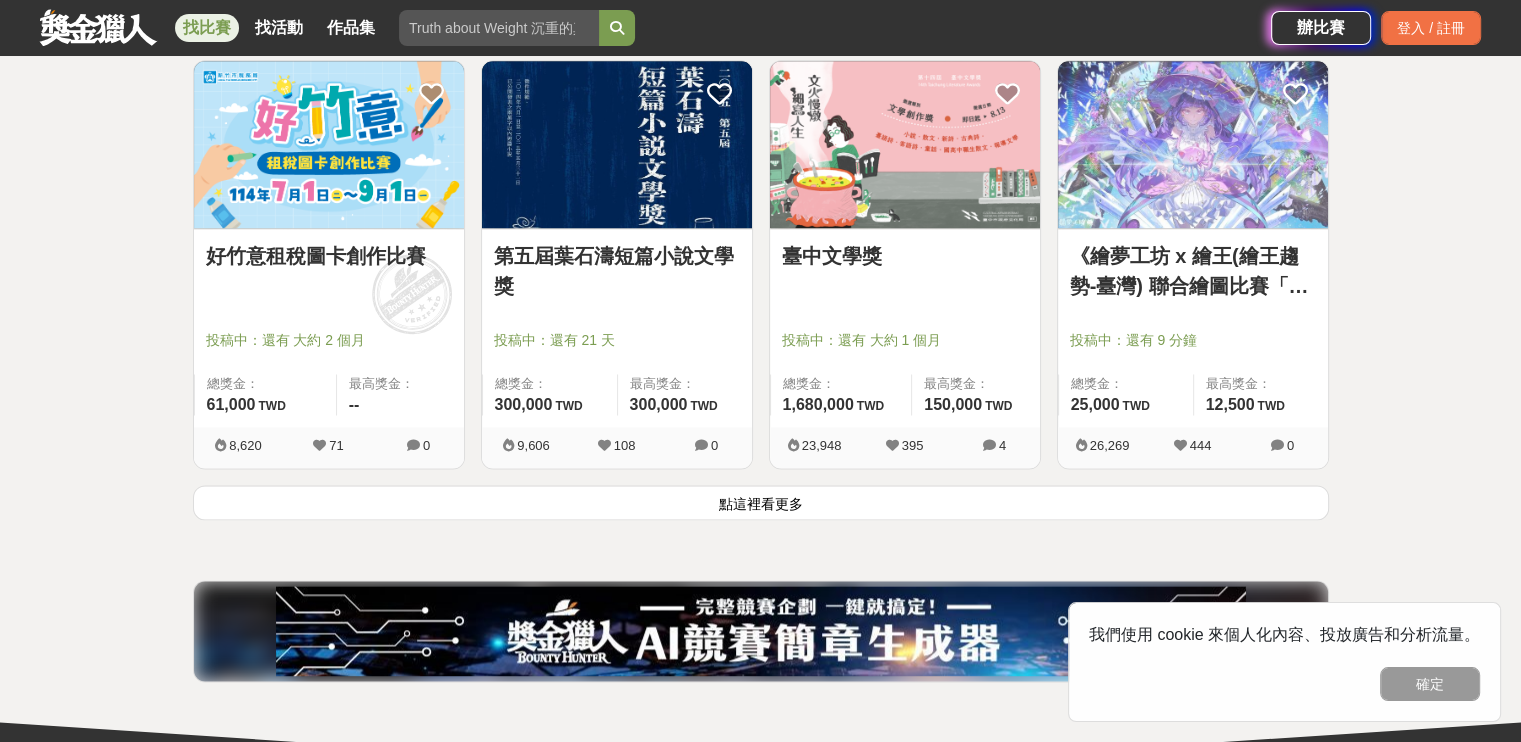 click on "點這裡看更多" at bounding box center [761, 502] 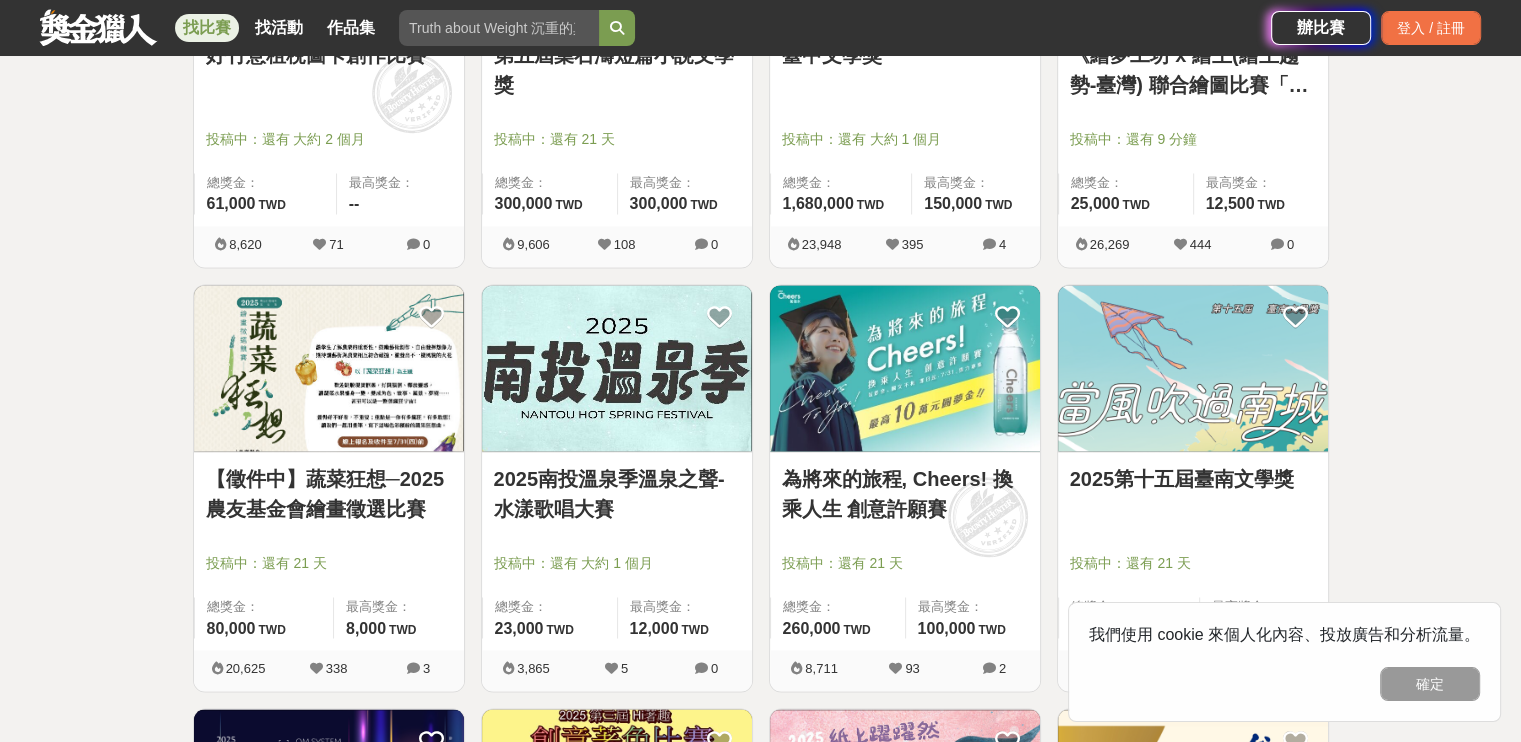 scroll, scrollTop: 2800, scrollLeft: 0, axis: vertical 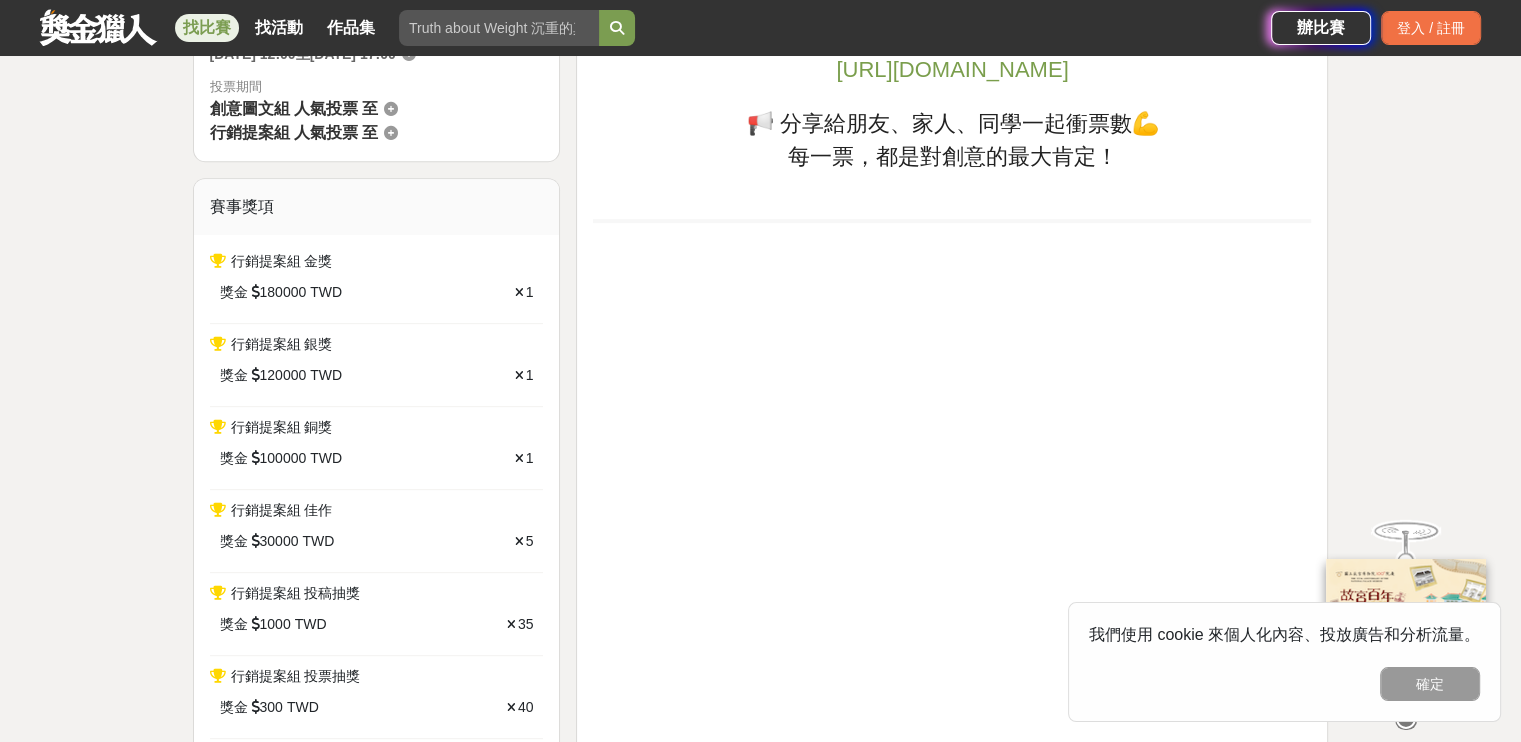 click on "找比賽" at bounding box center (207, 28) 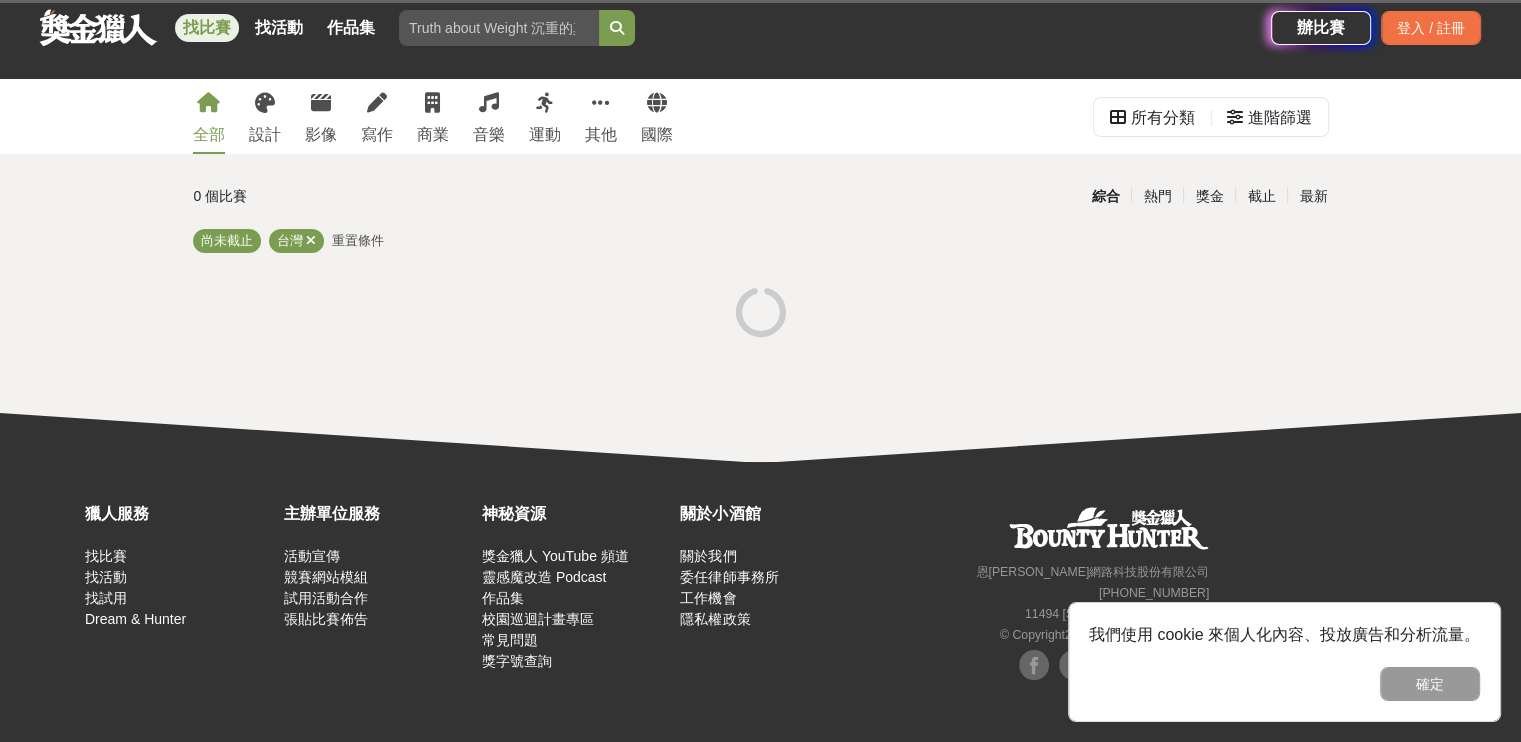 scroll, scrollTop: 0, scrollLeft: 0, axis: both 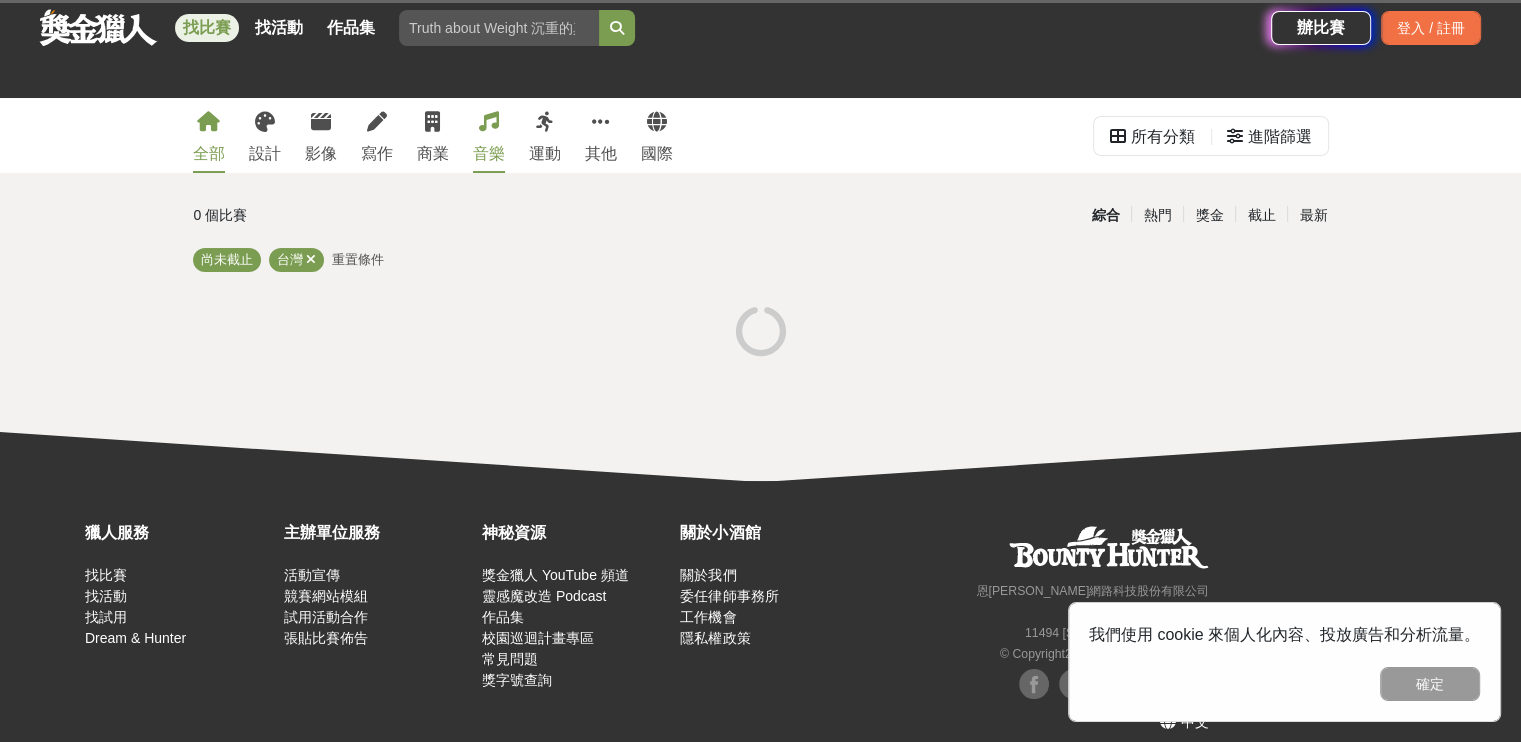 click at bounding box center [489, 122] 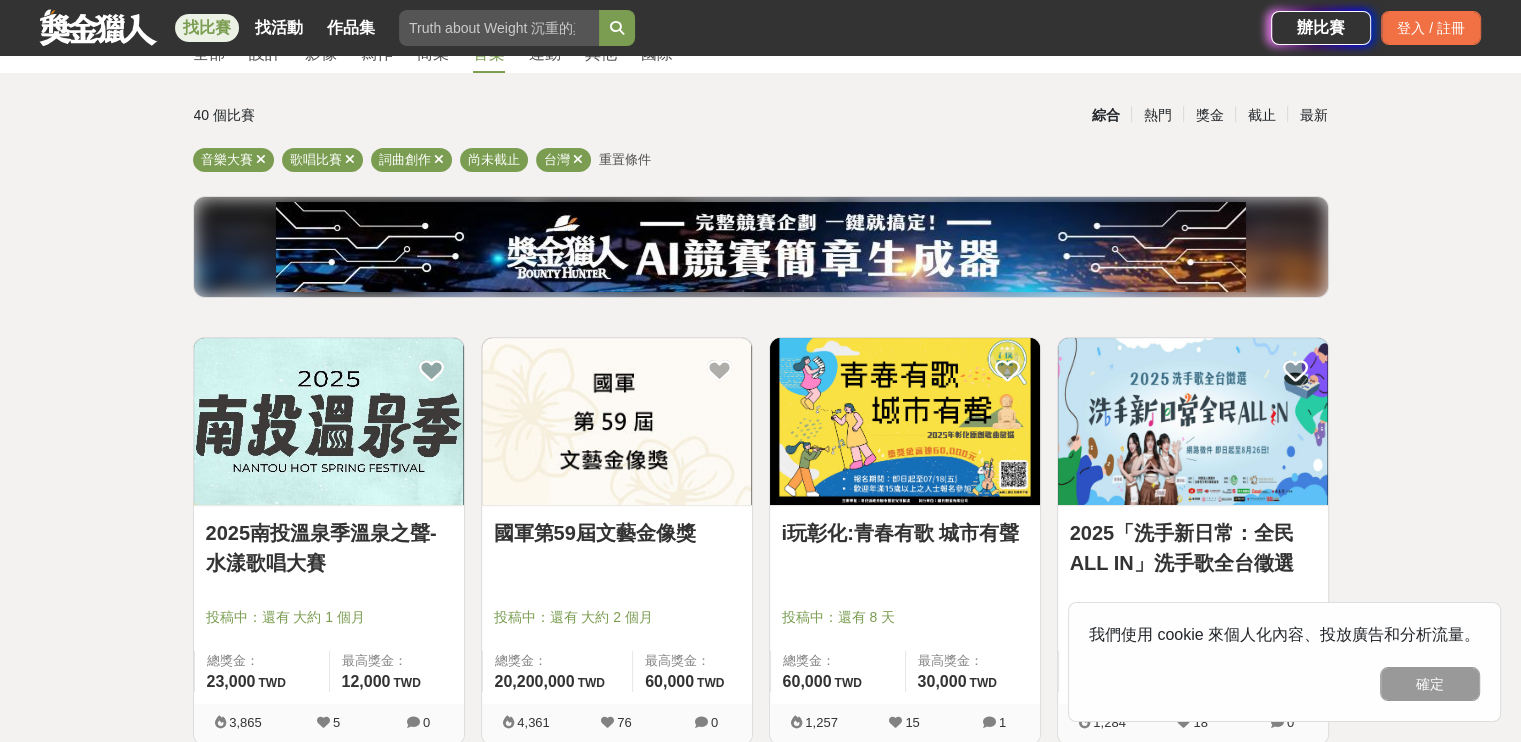 scroll, scrollTop: 300, scrollLeft: 0, axis: vertical 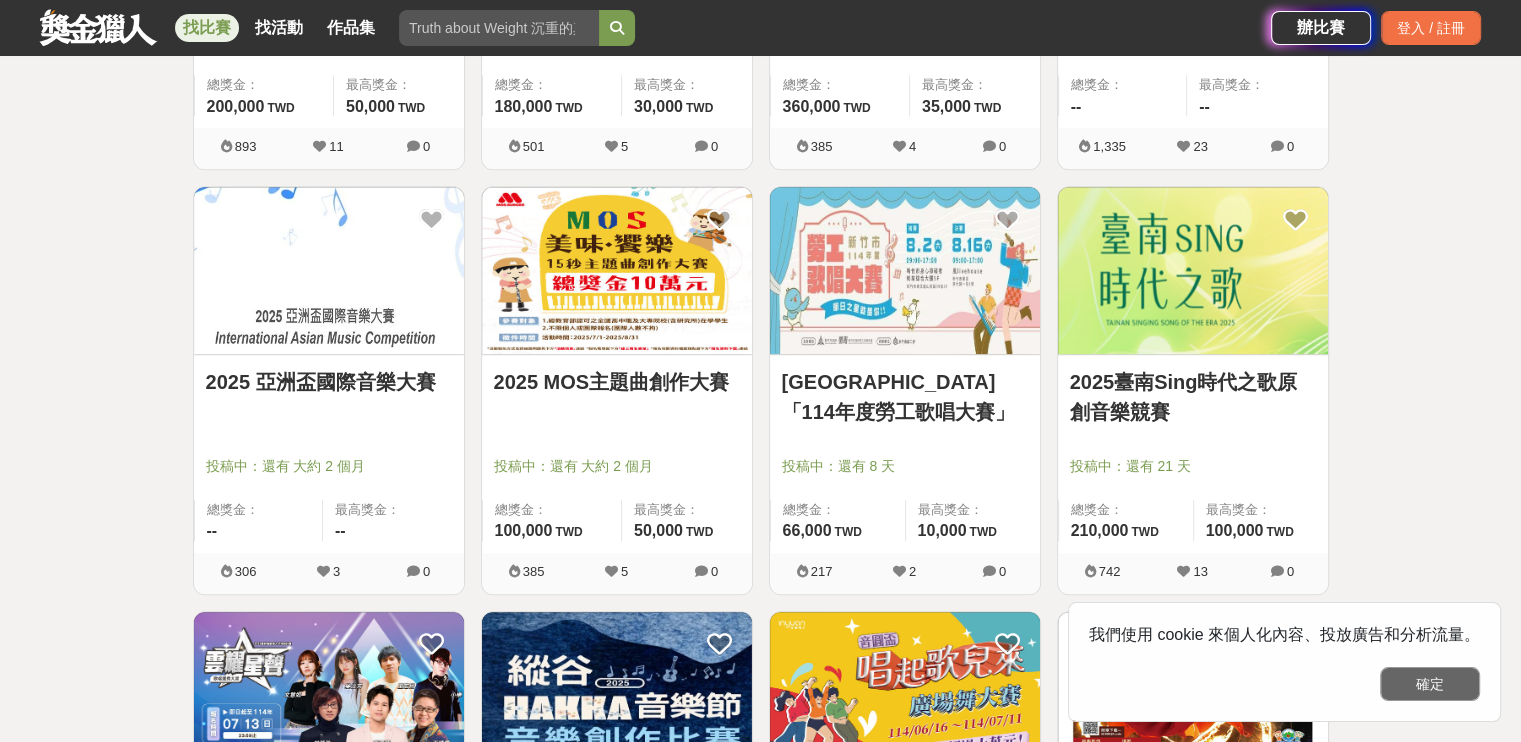 click on "確定" at bounding box center [1430, 684] 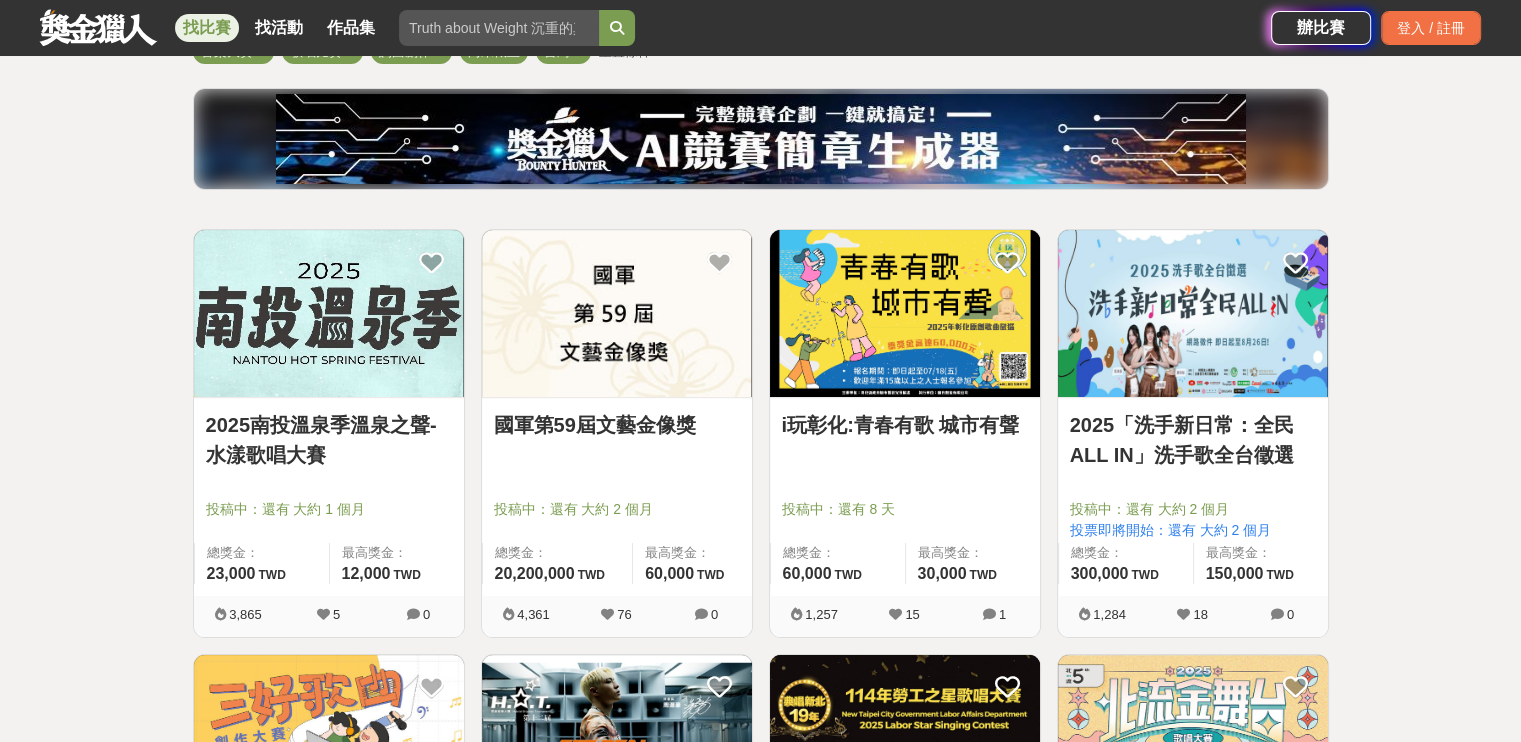 scroll, scrollTop: 200, scrollLeft: 0, axis: vertical 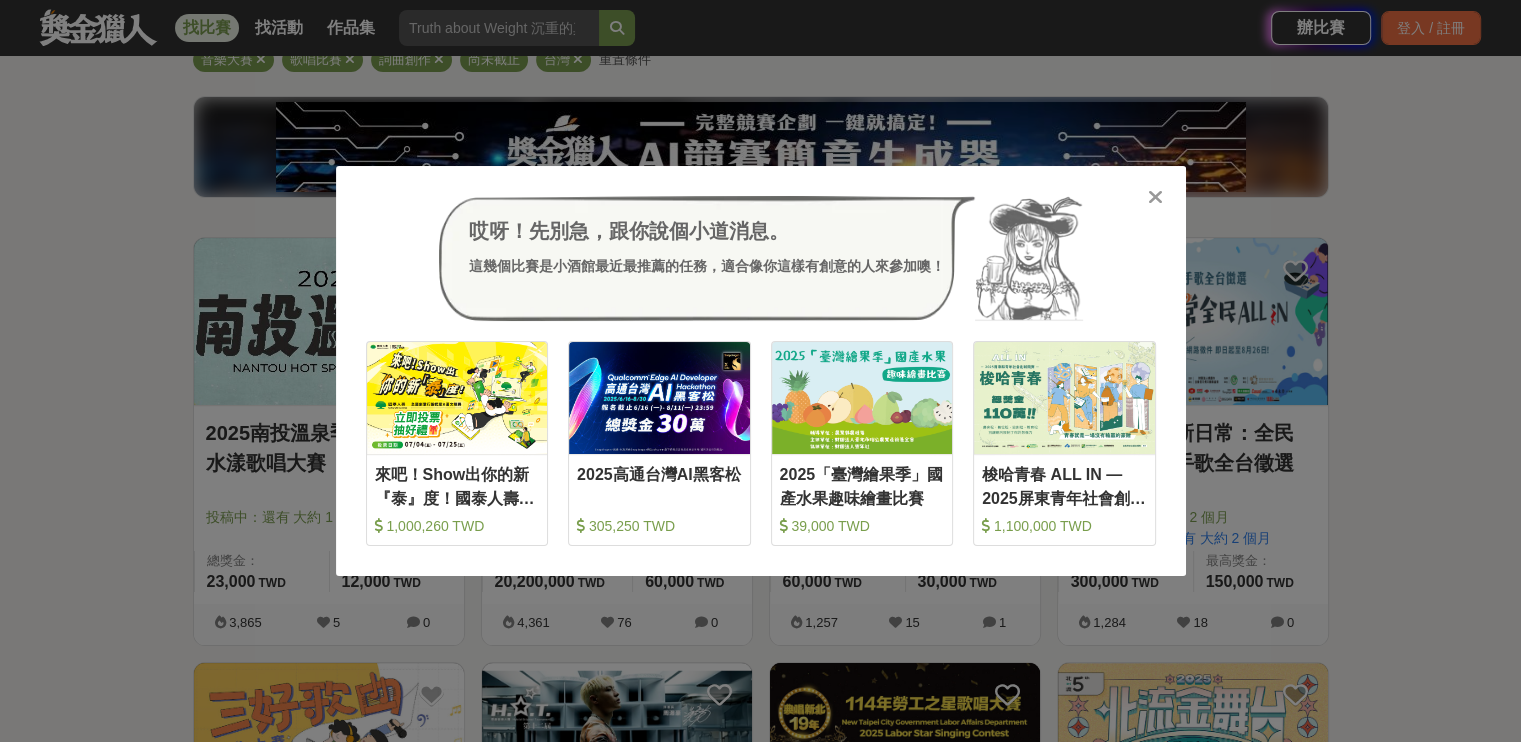click at bounding box center [1155, 197] 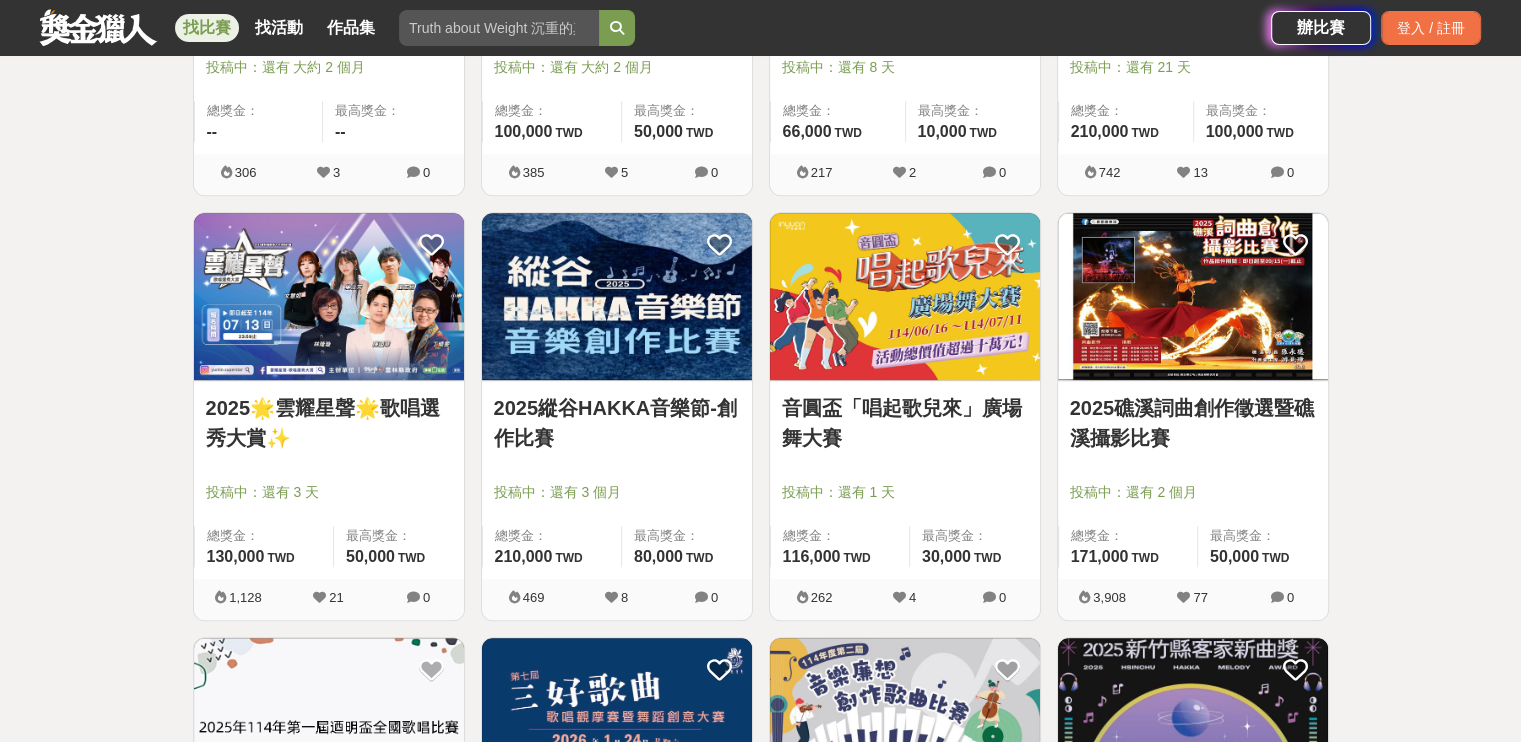 scroll, scrollTop: 1500, scrollLeft: 0, axis: vertical 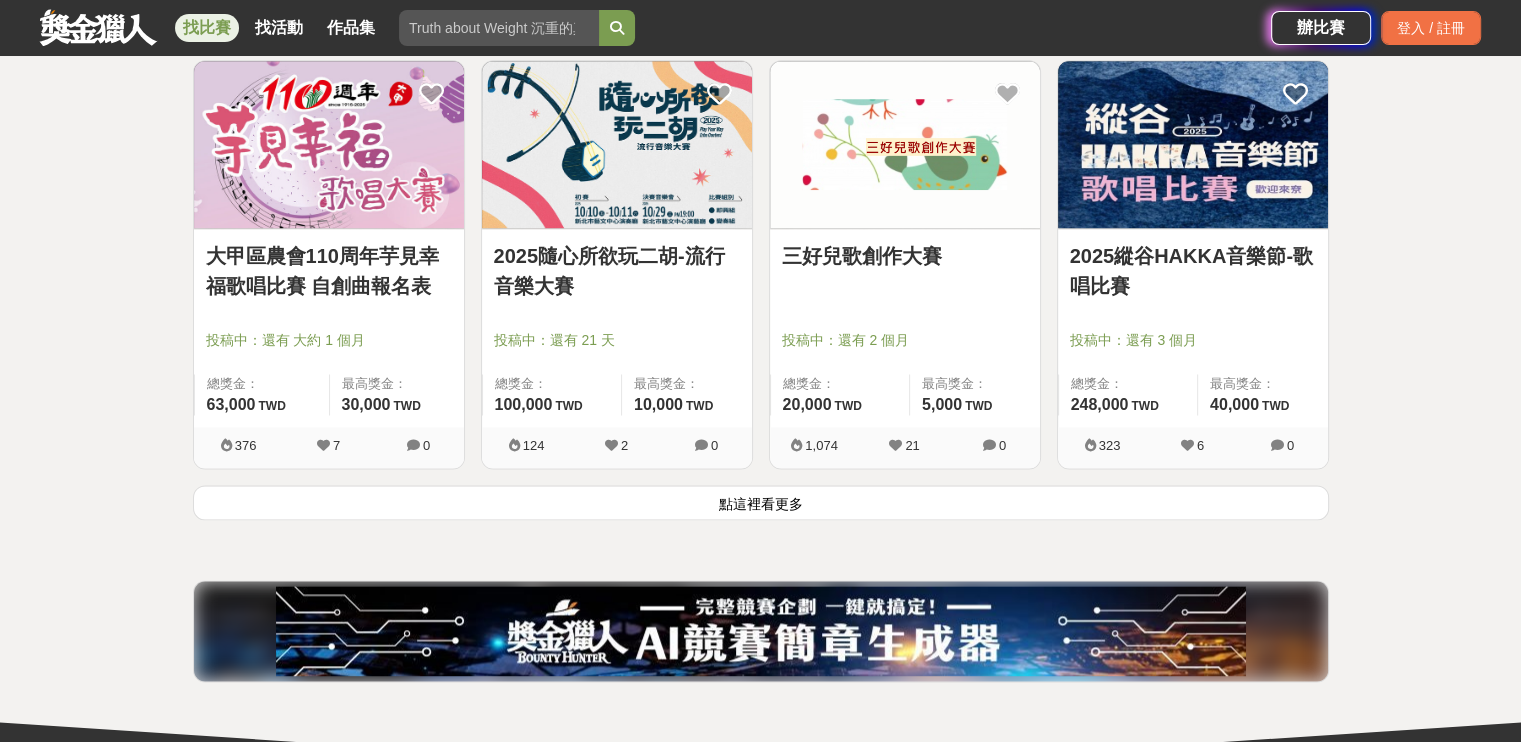 click on "點這裡看更多" at bounding box center [761, 502] 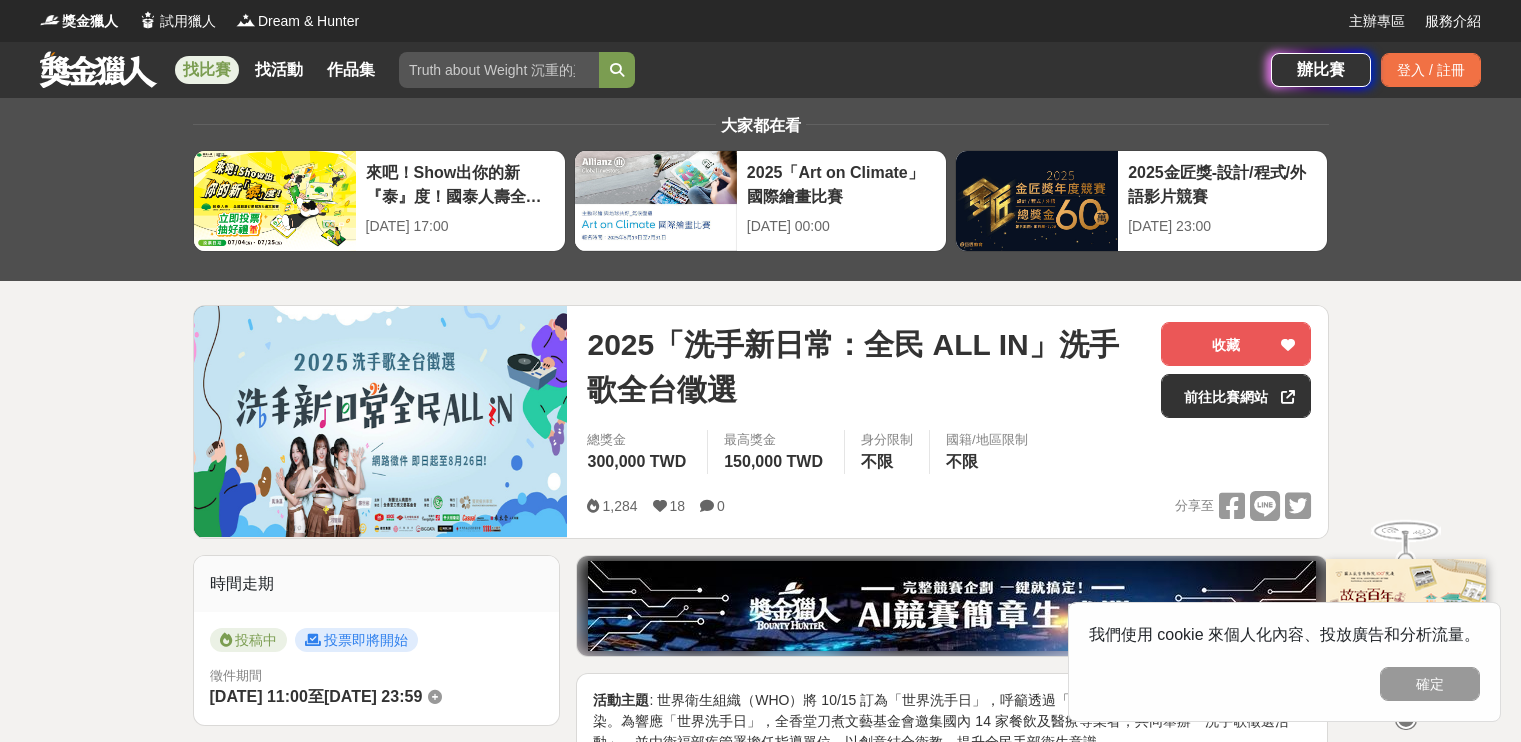 scroll, scrollTop: 0, scrollLeft: 0, axis: both 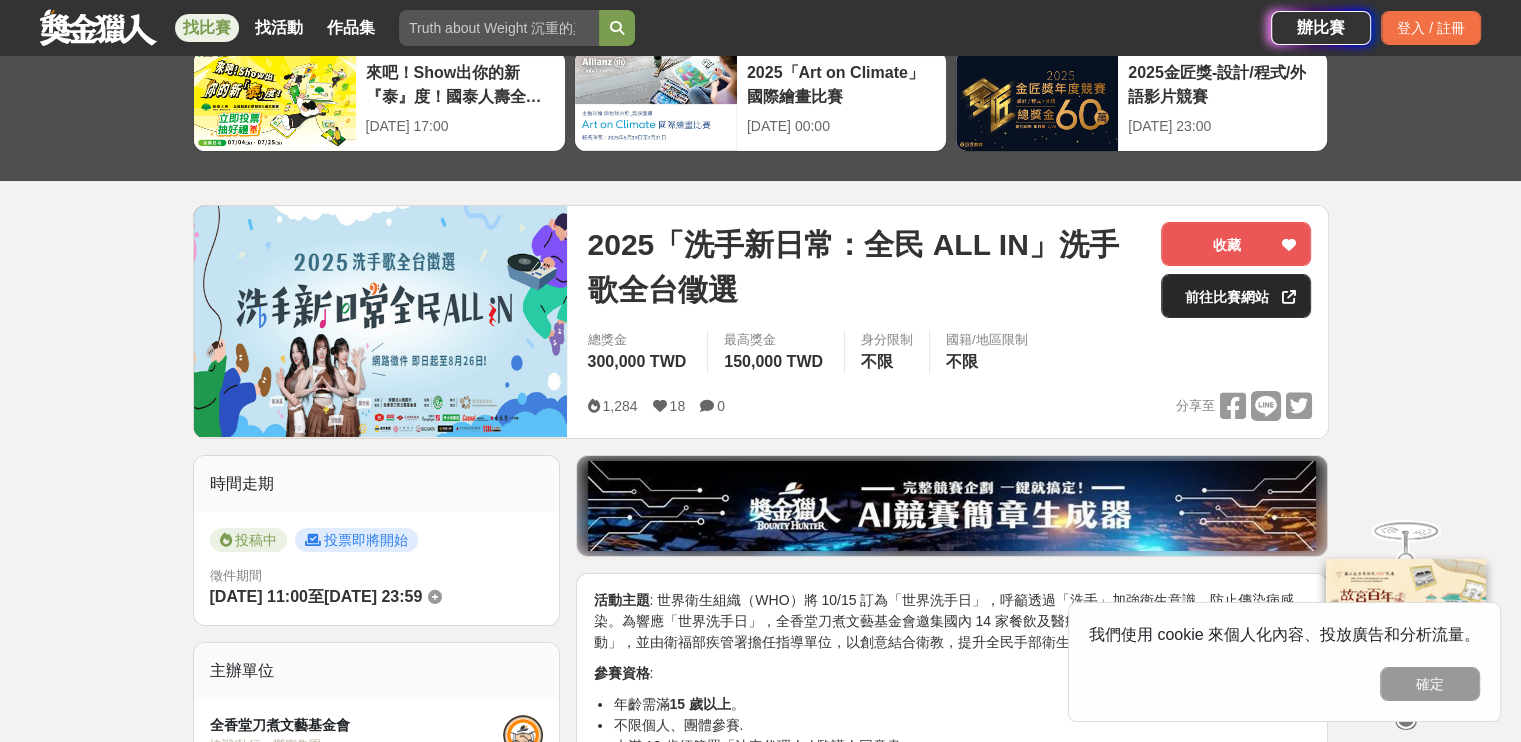 click on "前往比賽網站" at bounding box center [1236, 296] 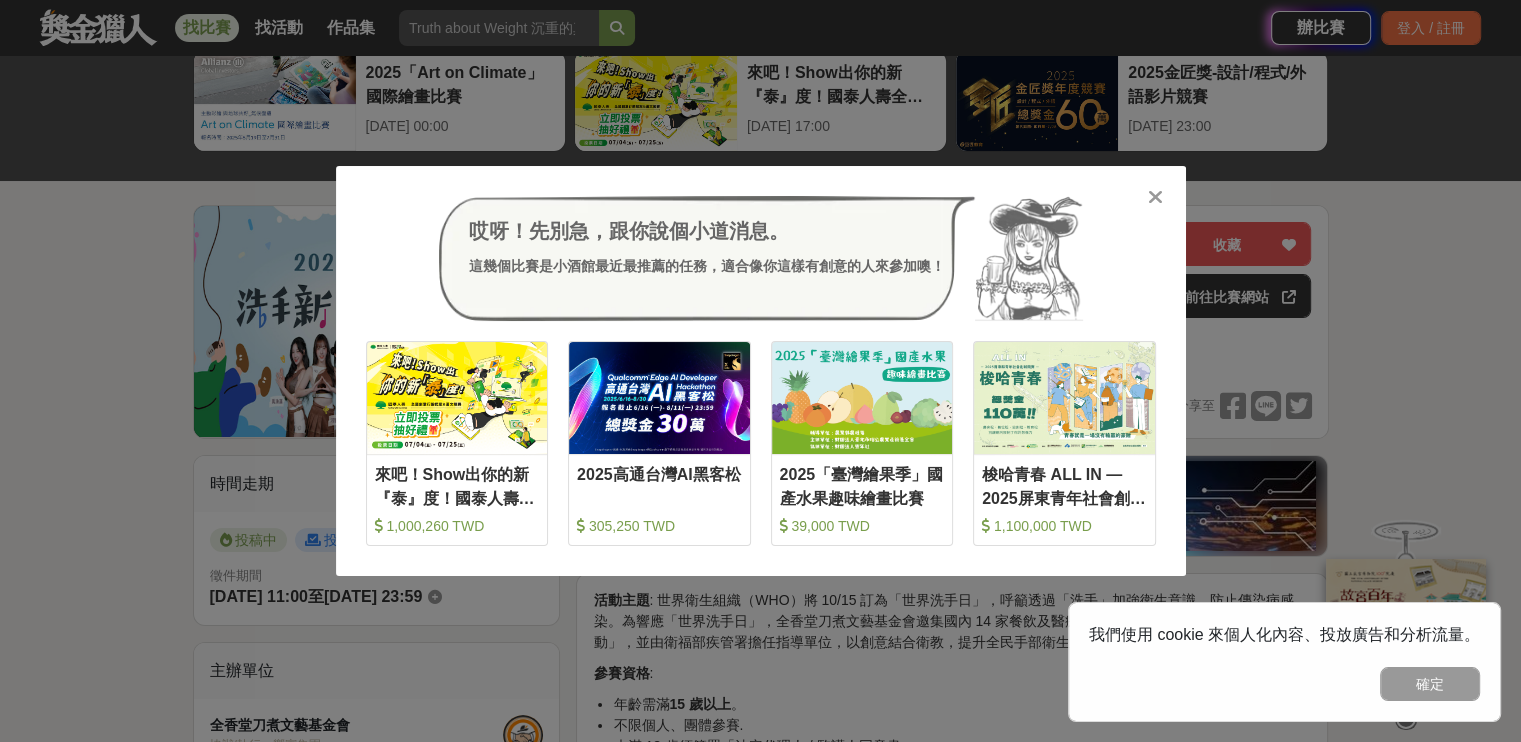 click at bounding box center [1155, 197] 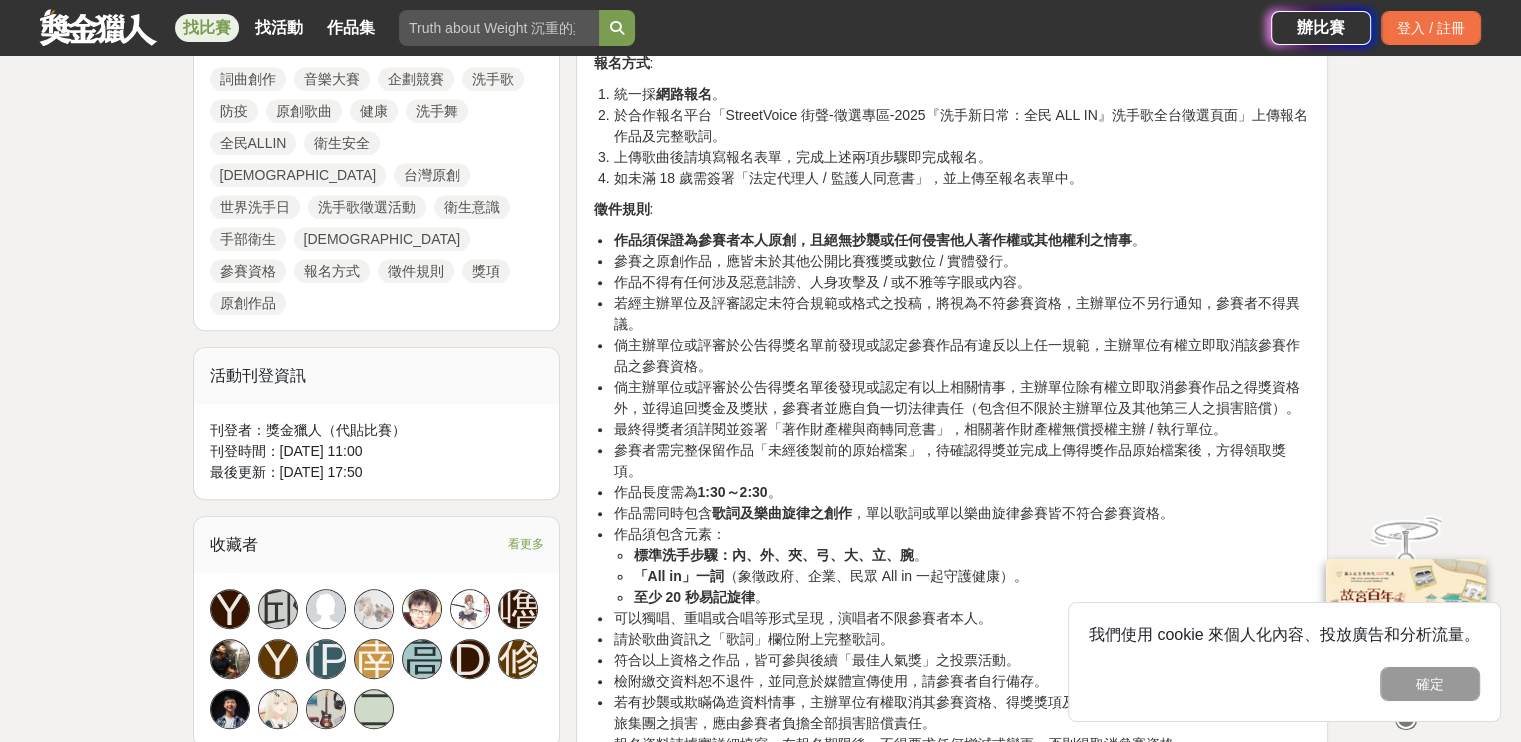 scroll, scrollTop: 1000, scrollLeft: 0, axis: vertical 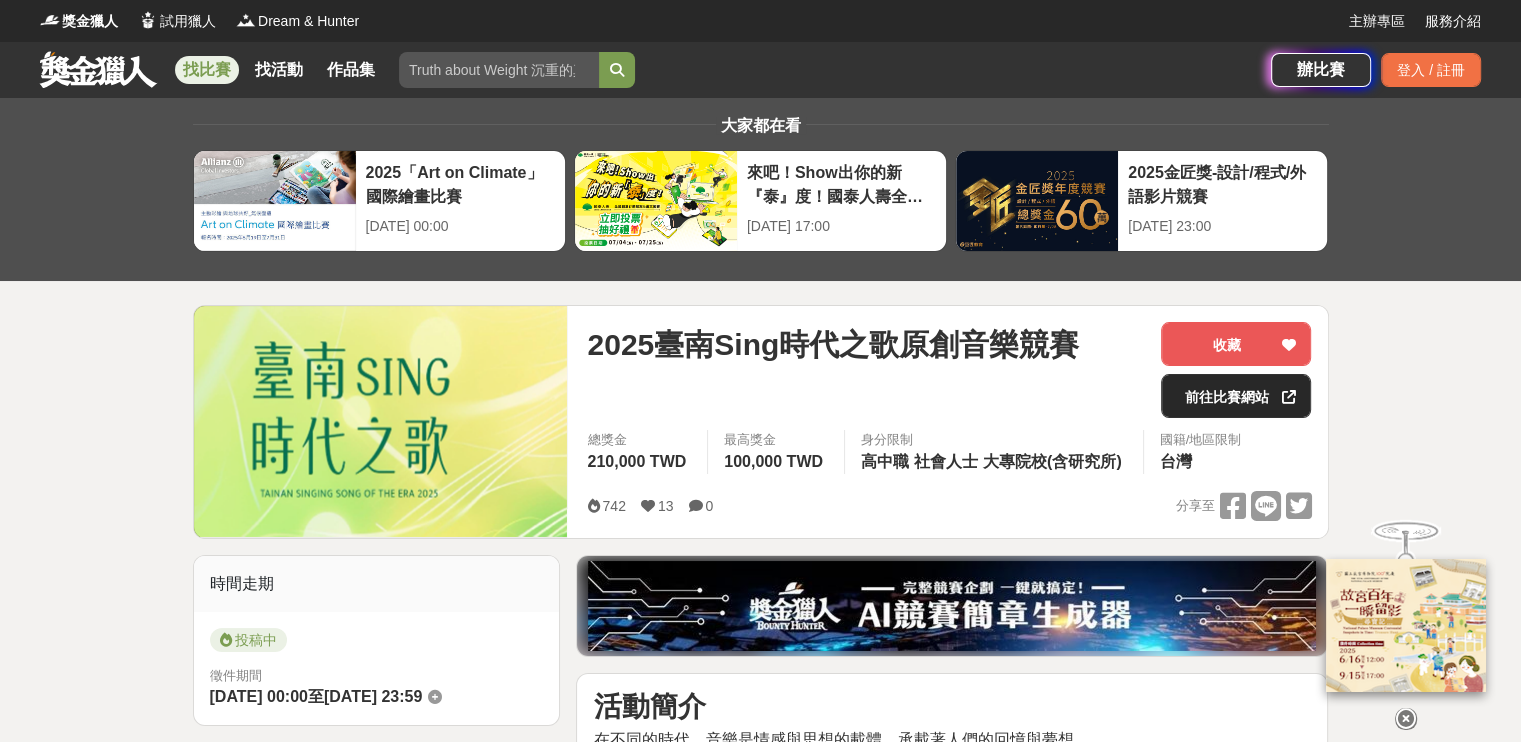 click on "前往比賽網站" at bounding box center (1236, 396) 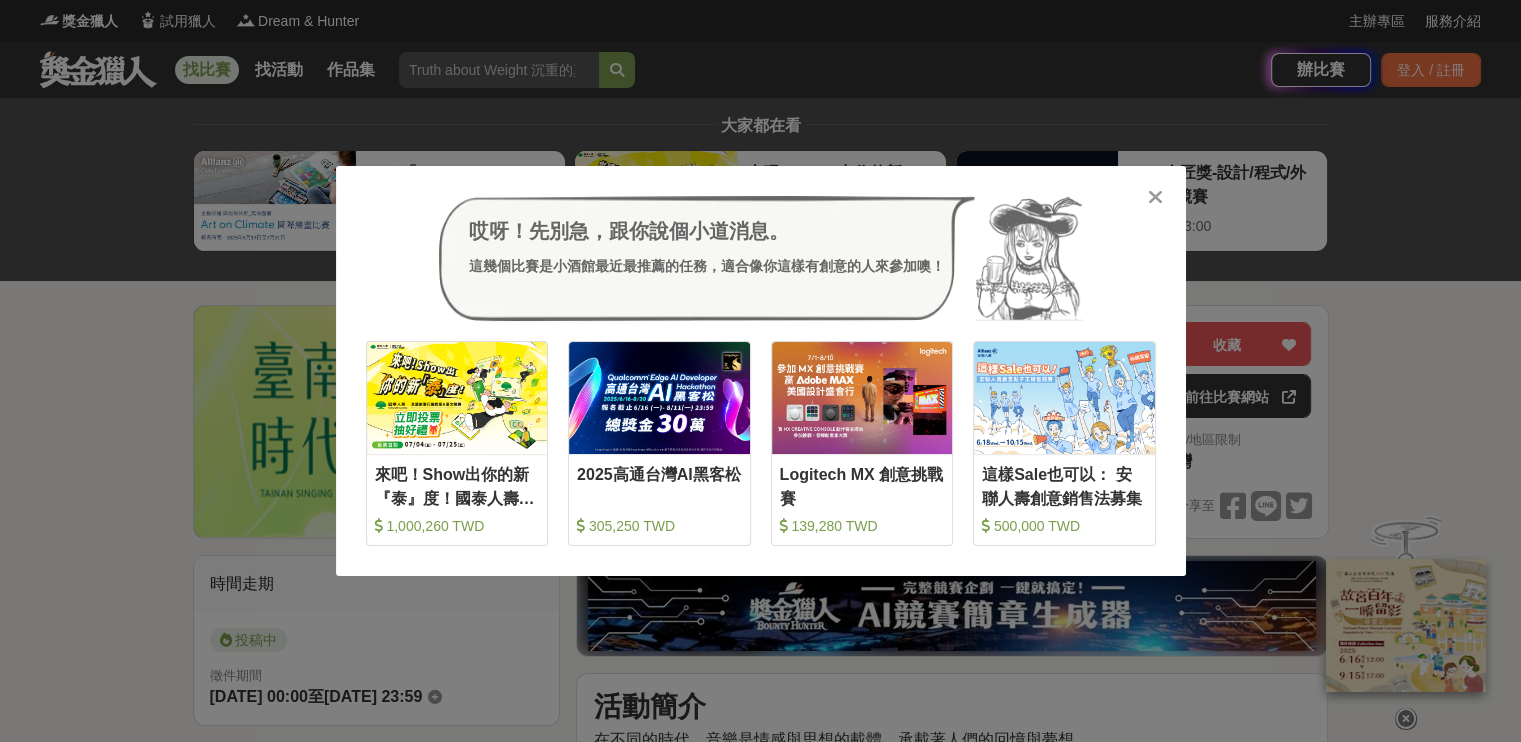 click at bounding box center (1155, 197) 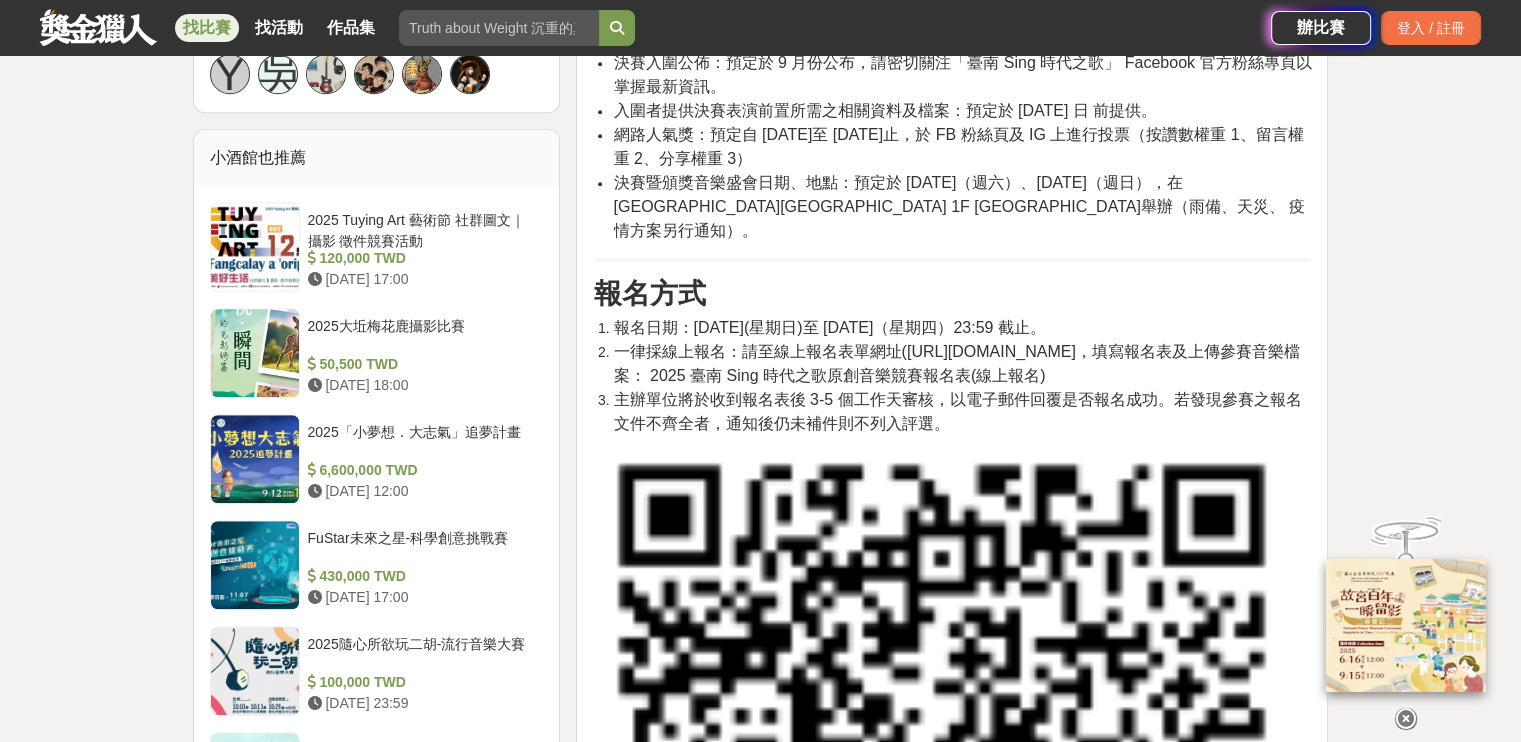scroll, scrollTop: 1400, scrollLeft: 0, axis: vertical 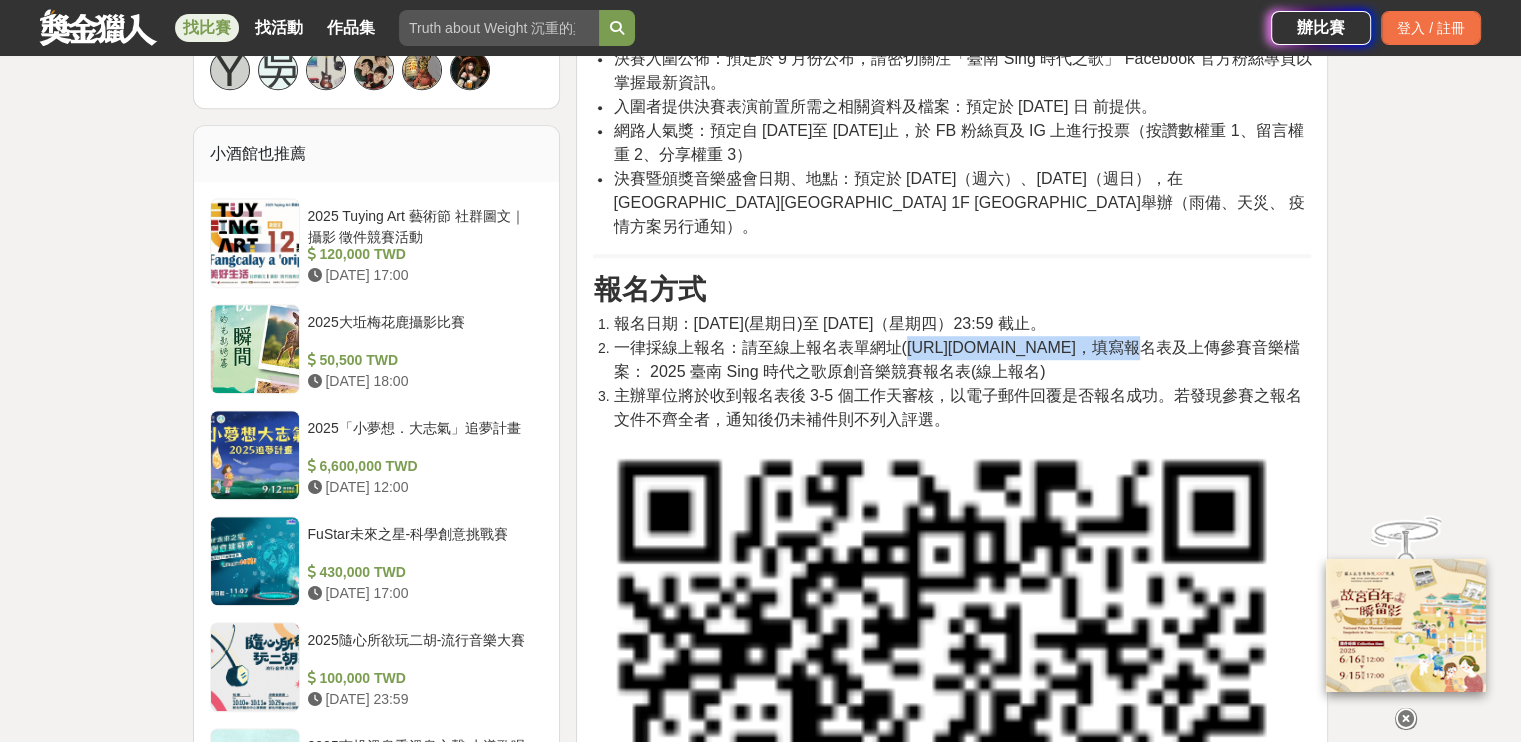 drag, startPoint x: 908, startPoint y: 321, endPoint x: 1054, endPoint y: 316, distance: 146.08559 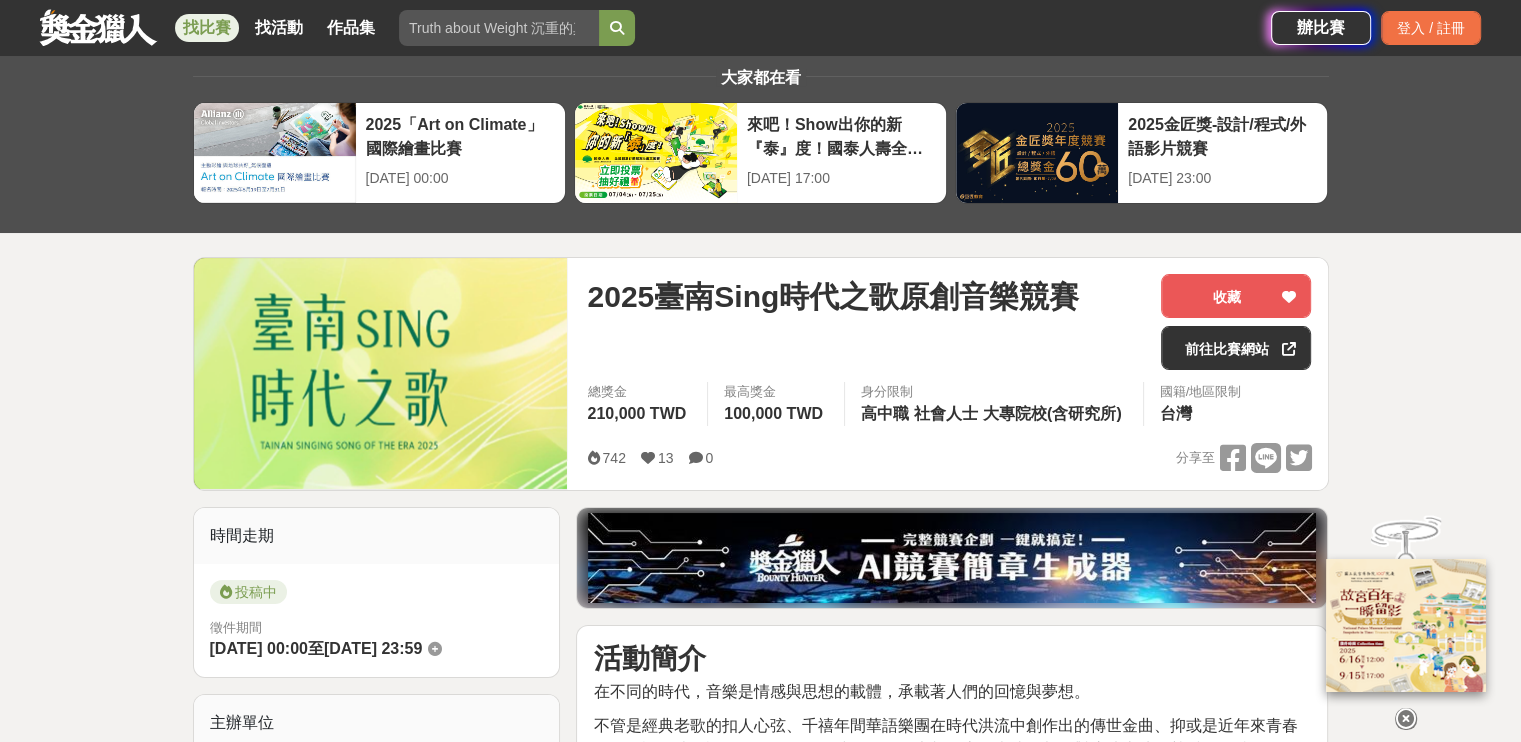 scroll, scrollTop: 0, scrollLeft: 0, axis: both 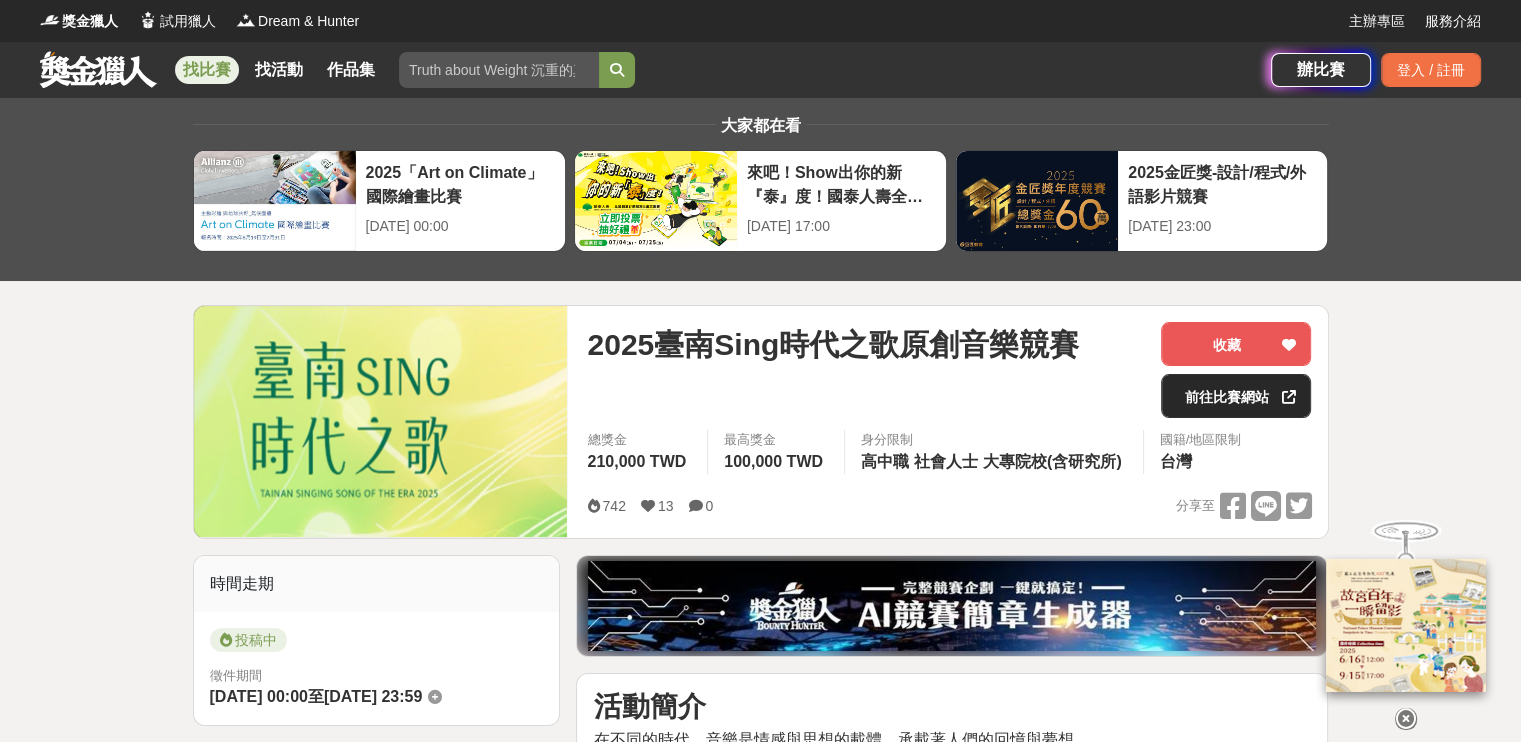 click on "前往比賽網站" at bounding box center (1236, 396) 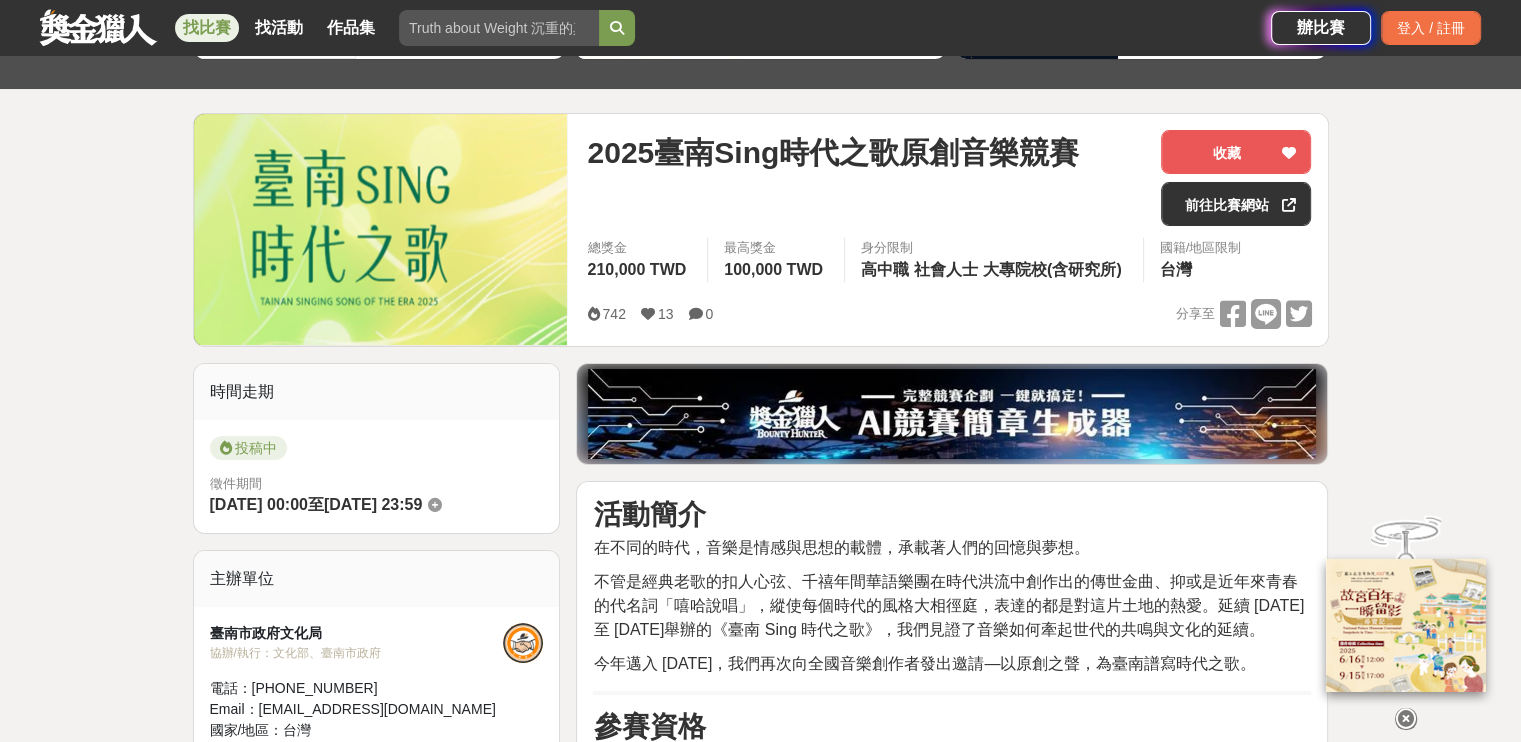 scroll, scrollTop: 200, scrollLeft: 0, axis: vertical 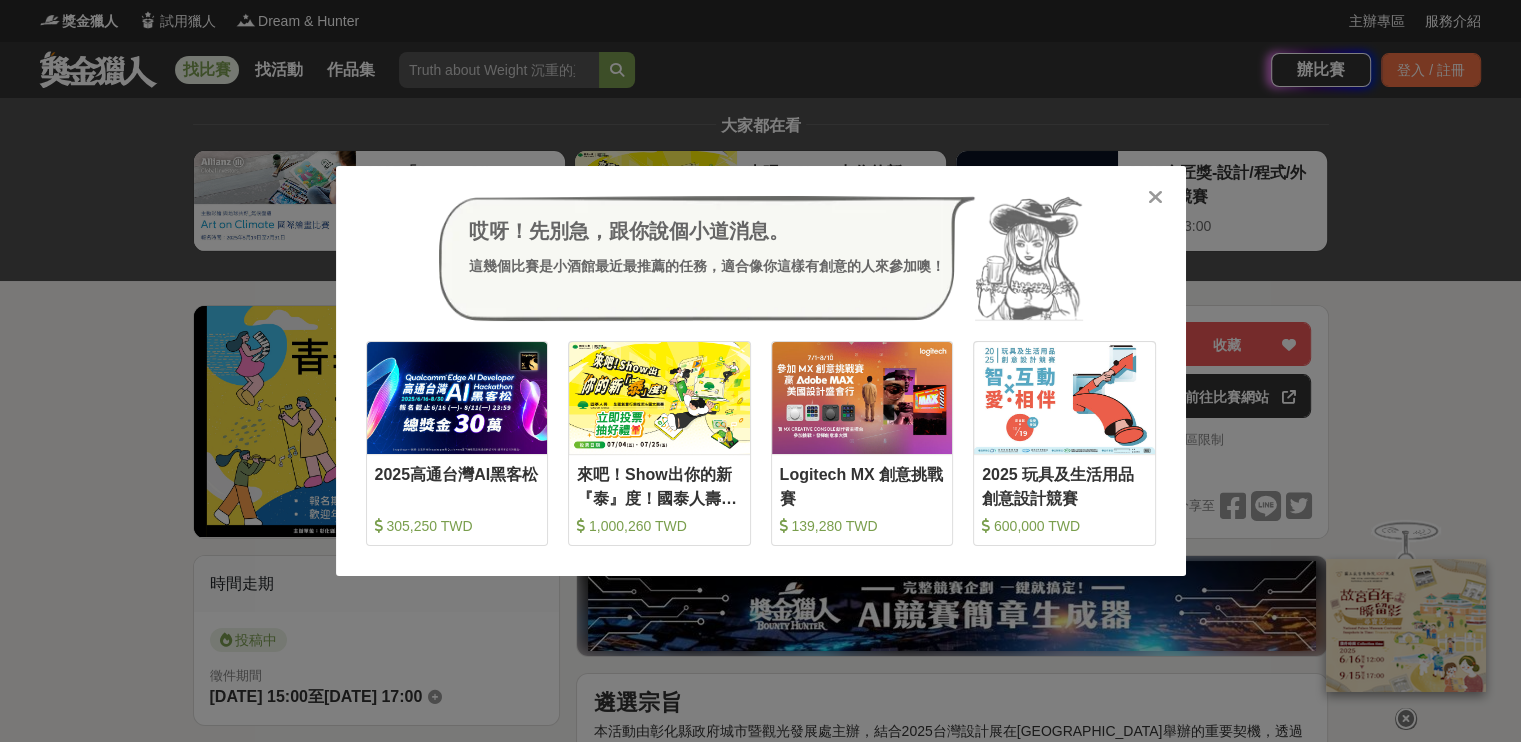 click at bounding box center [1156, 196] 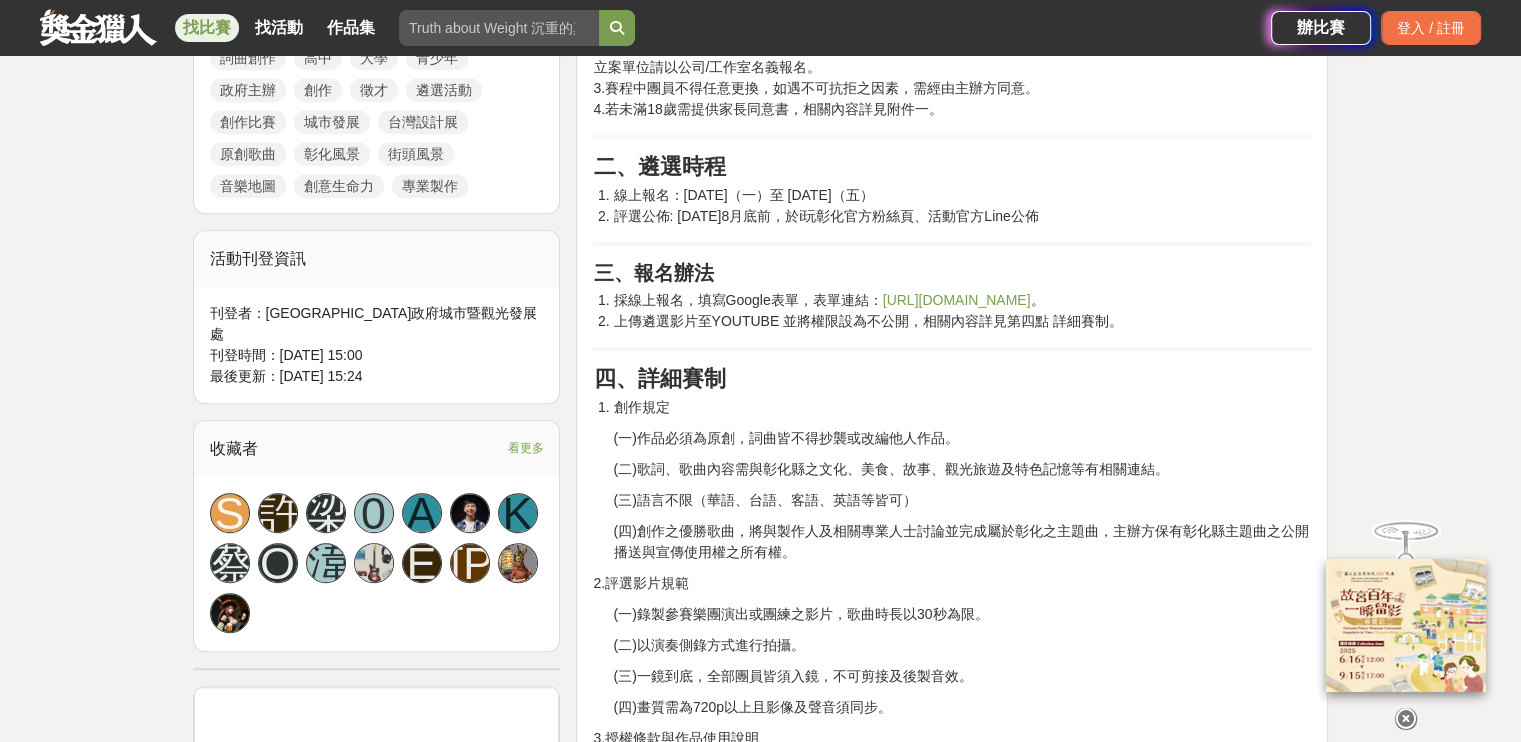 scroll, scrollTop: 1000, scrollLeft: 0, axis: vertical 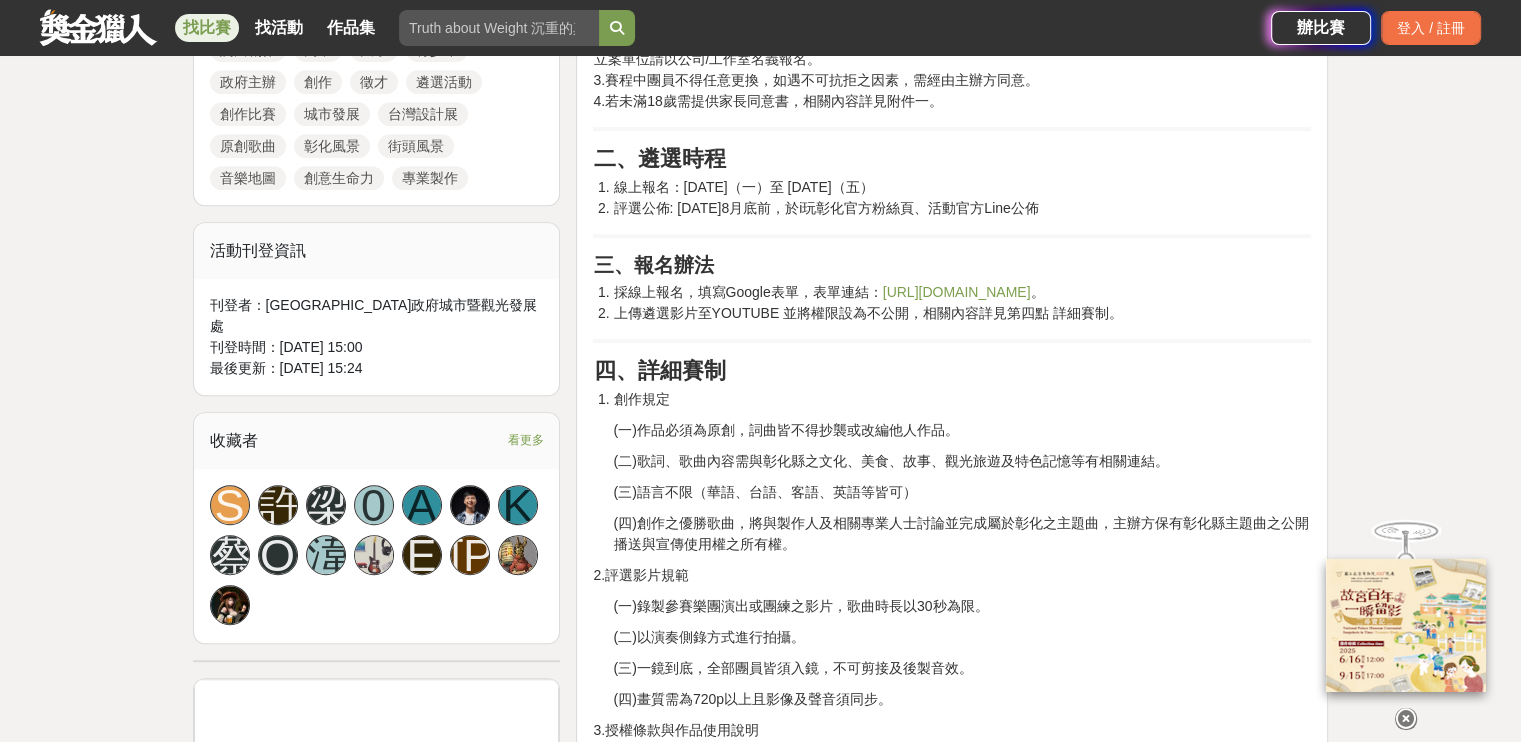 click on "https://forms.gle/cpsuh9mdpWk7D8cg7" at bounding box center (957, 292) 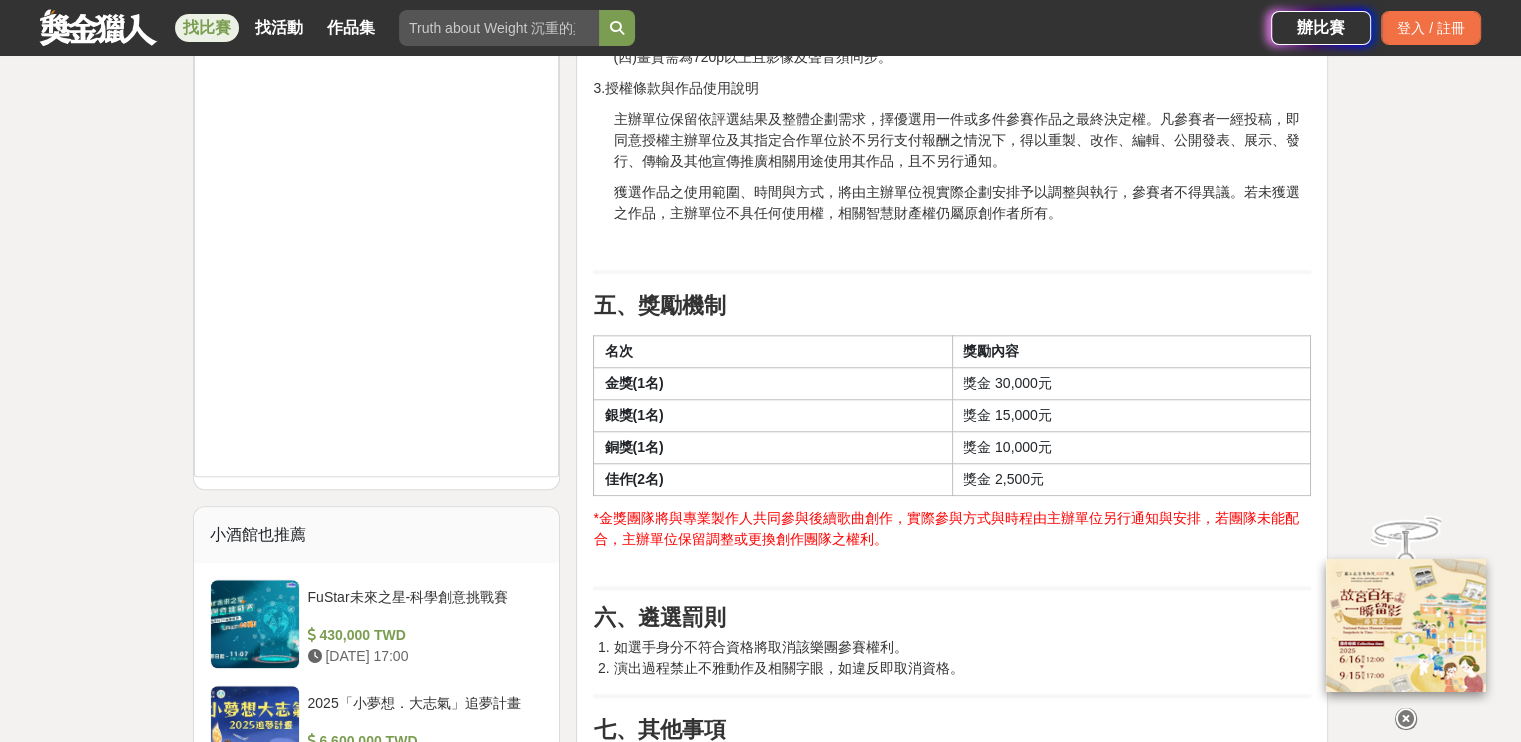 scroll, scrollTop: 1800, scrollLeft: 0, axis: vertical 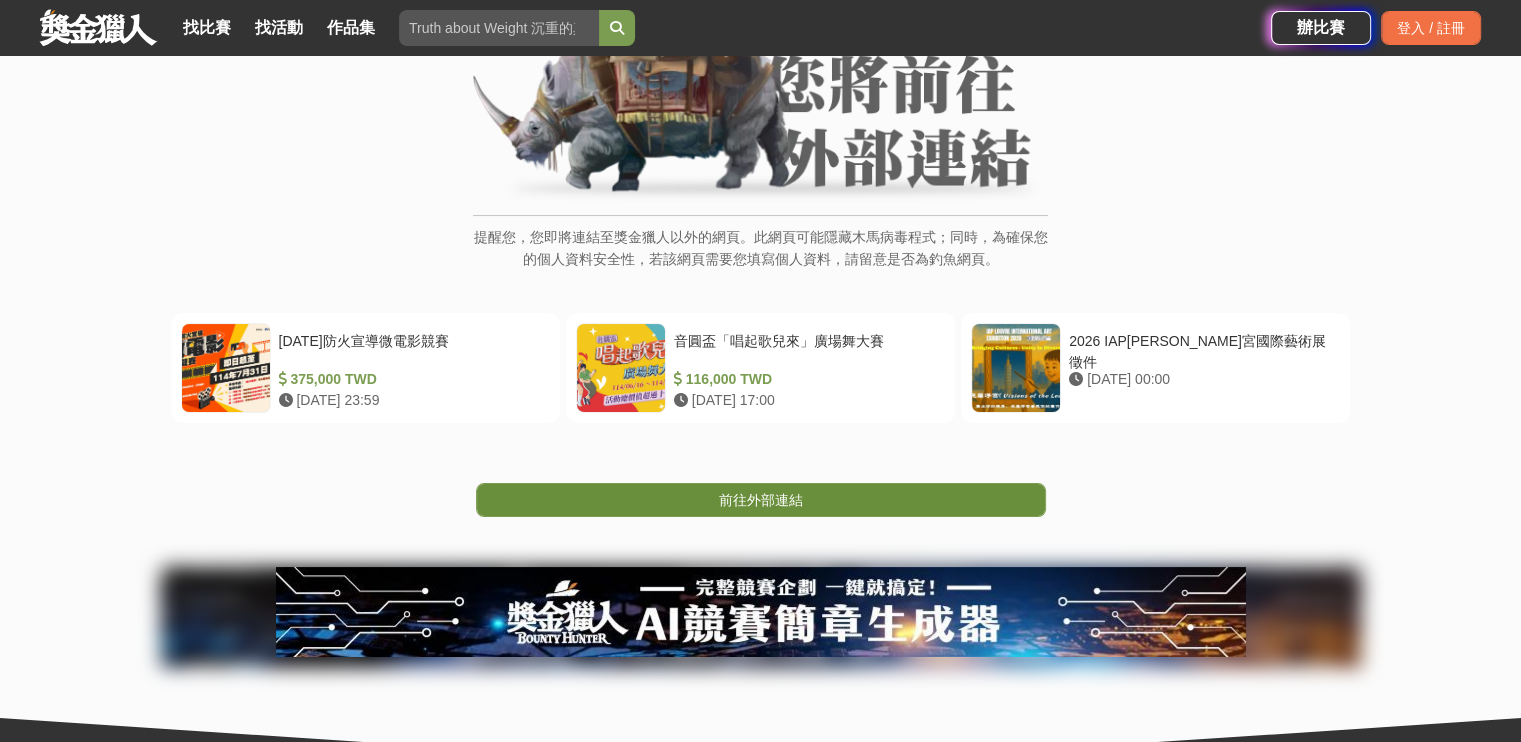 click on "前往外部連結" at bounding box center [761, 500] 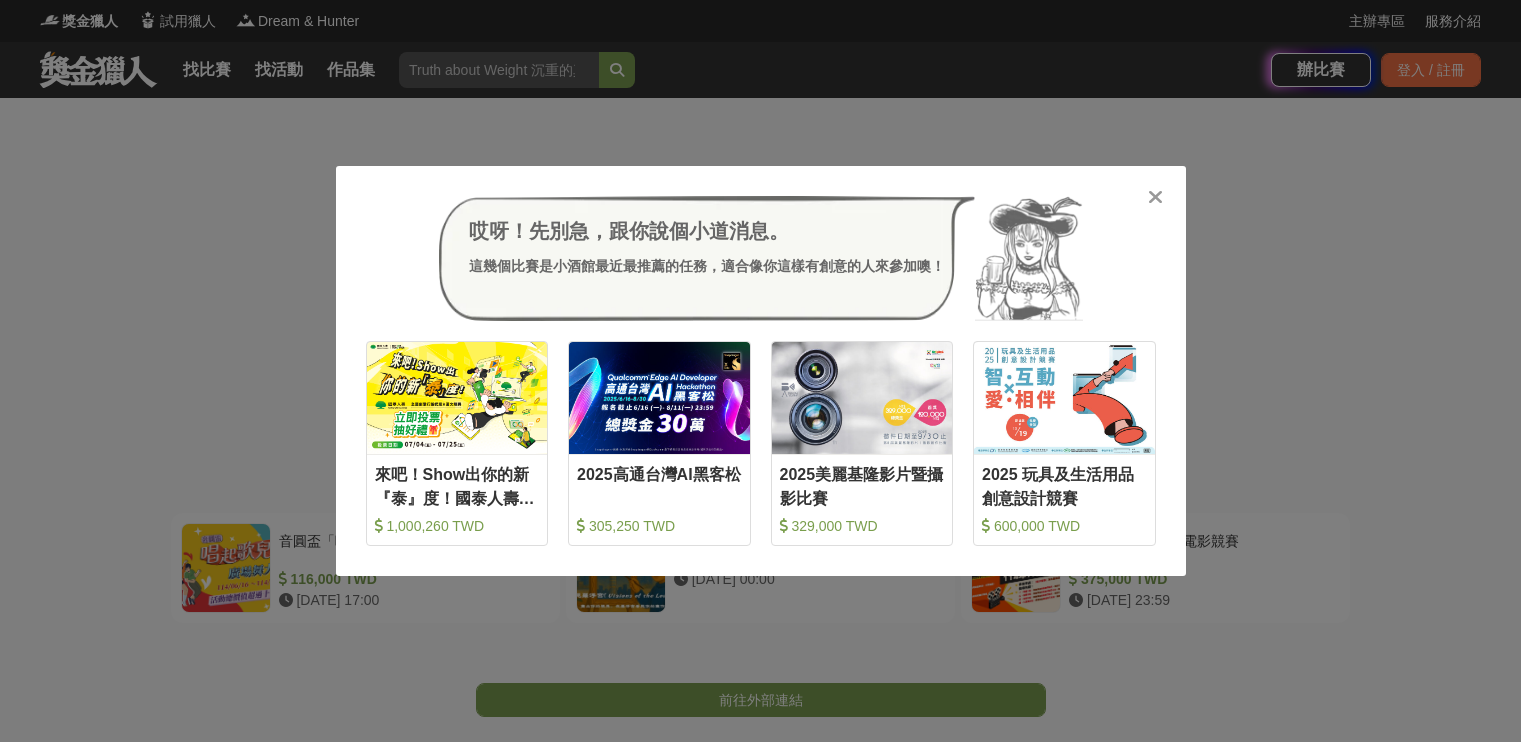 scroll, scrollTop: 0, scrollLeft: 0, axis: both 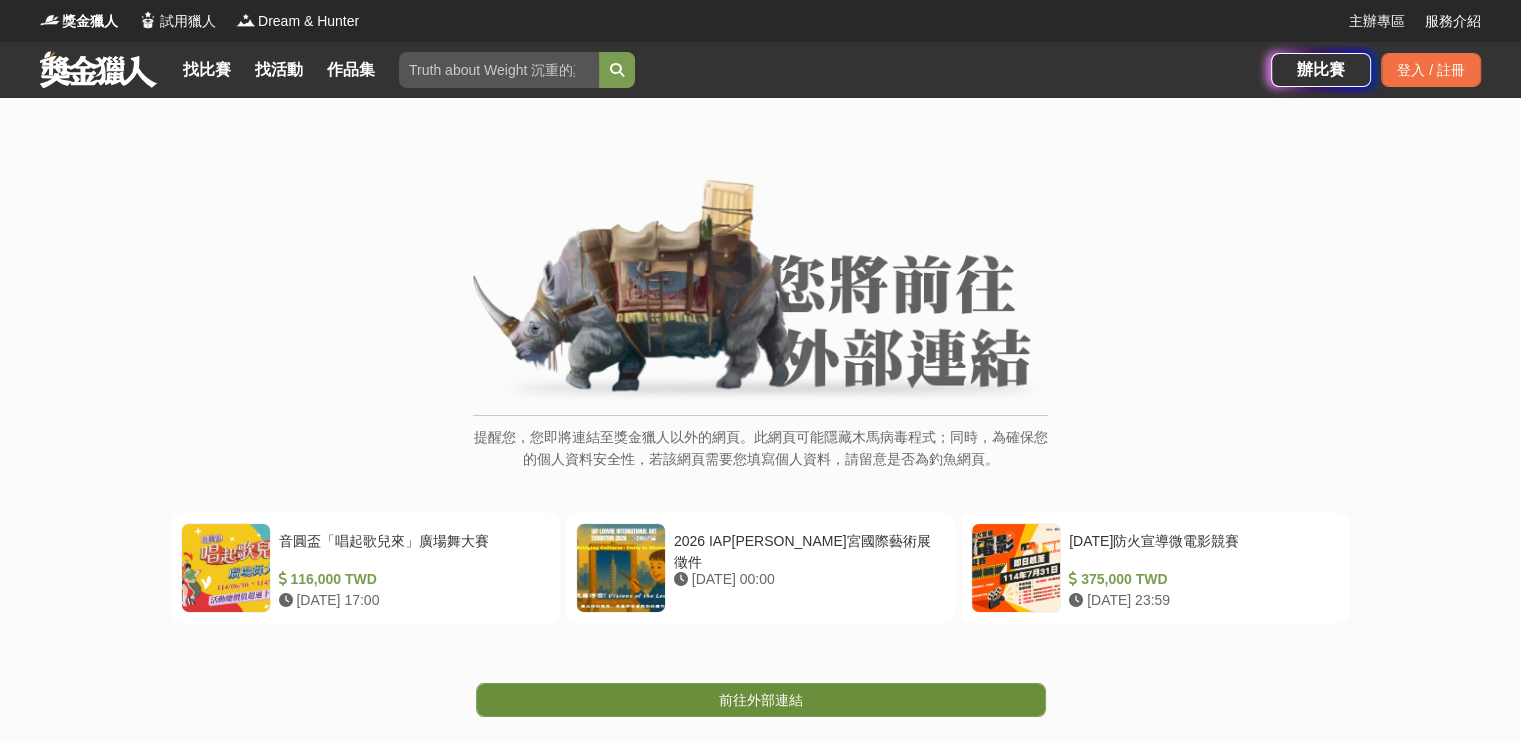 click on "前往外部連結" at bounding box center [761, 700] 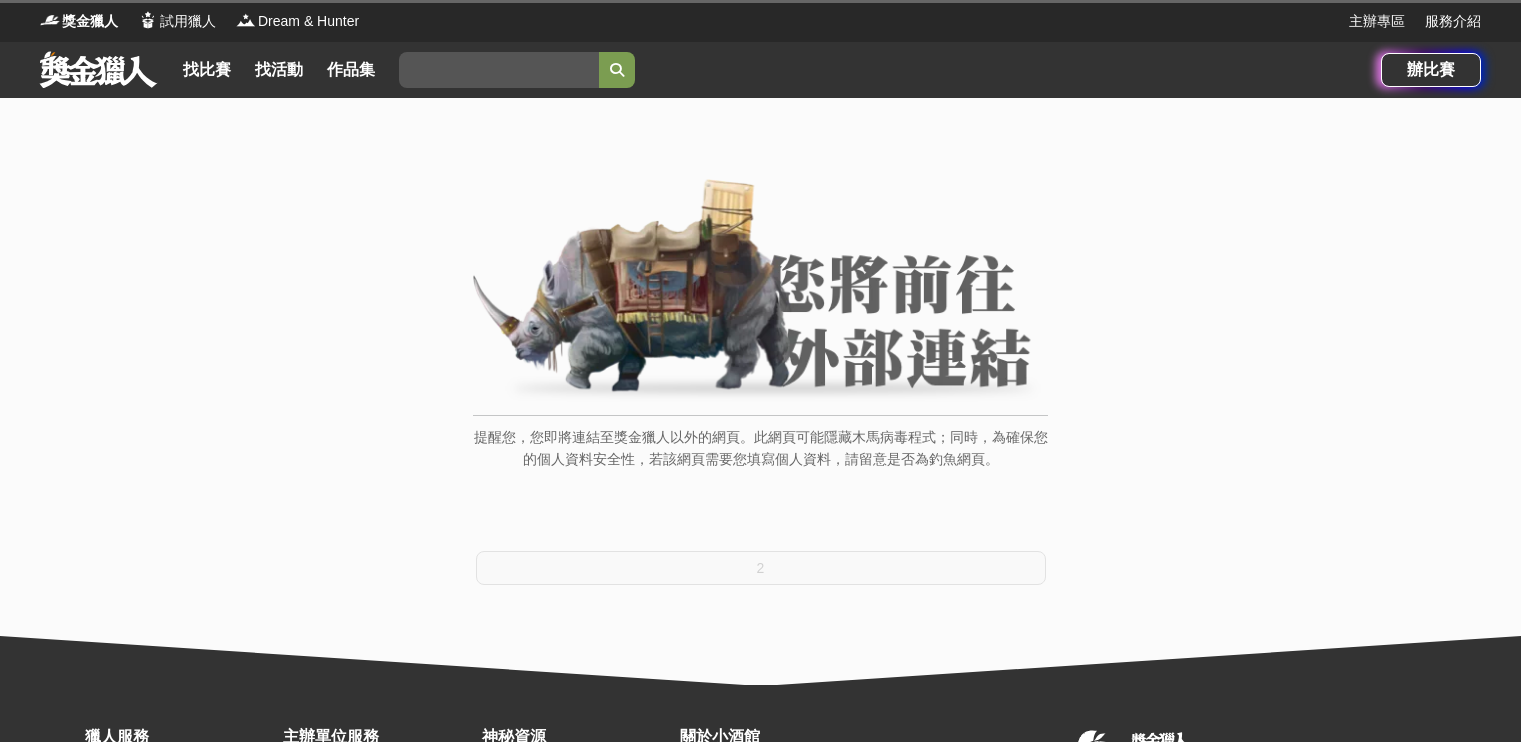scroll, scrollTop: 0, scrollLeft: 0, axis: both 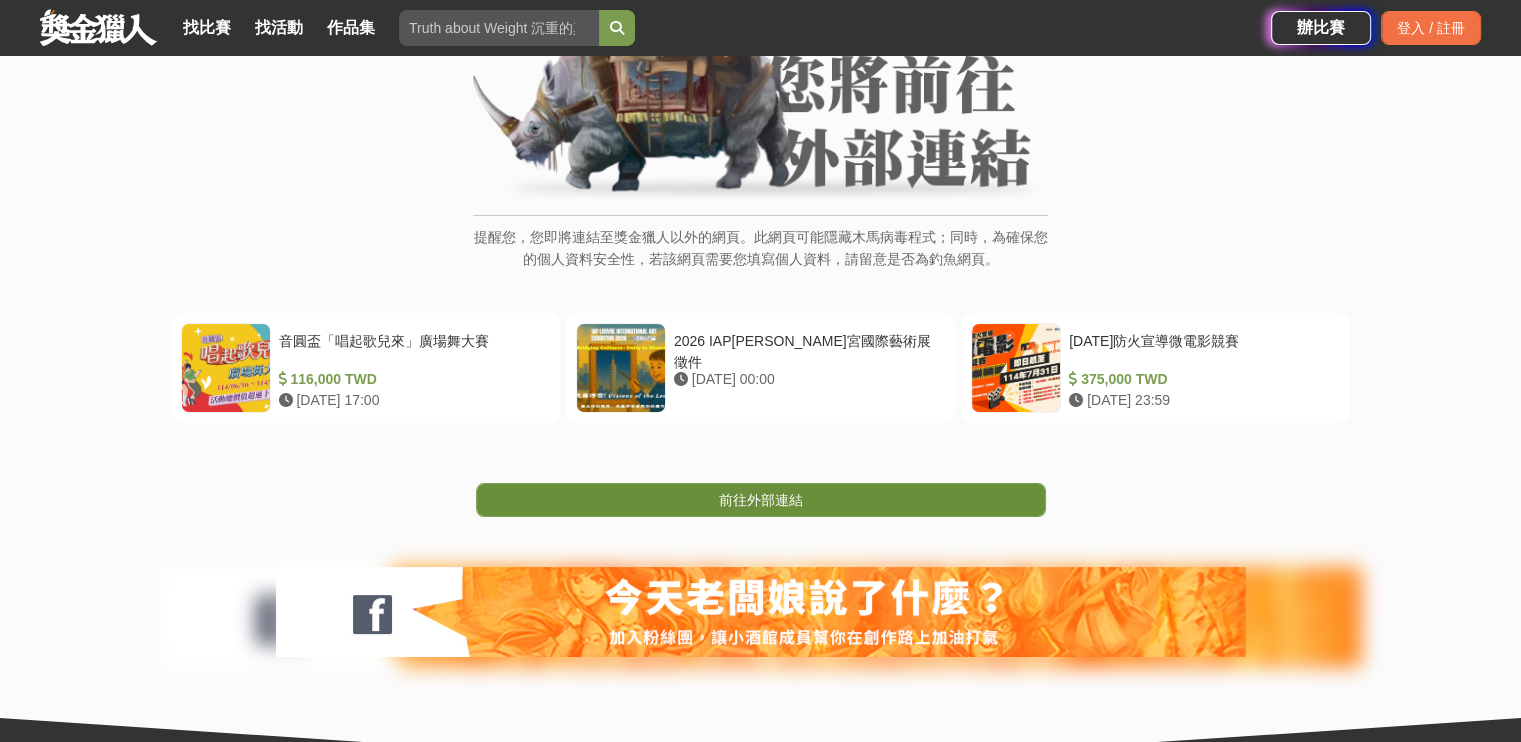 click on "前往外部連結" at bounding box center [761, 500] 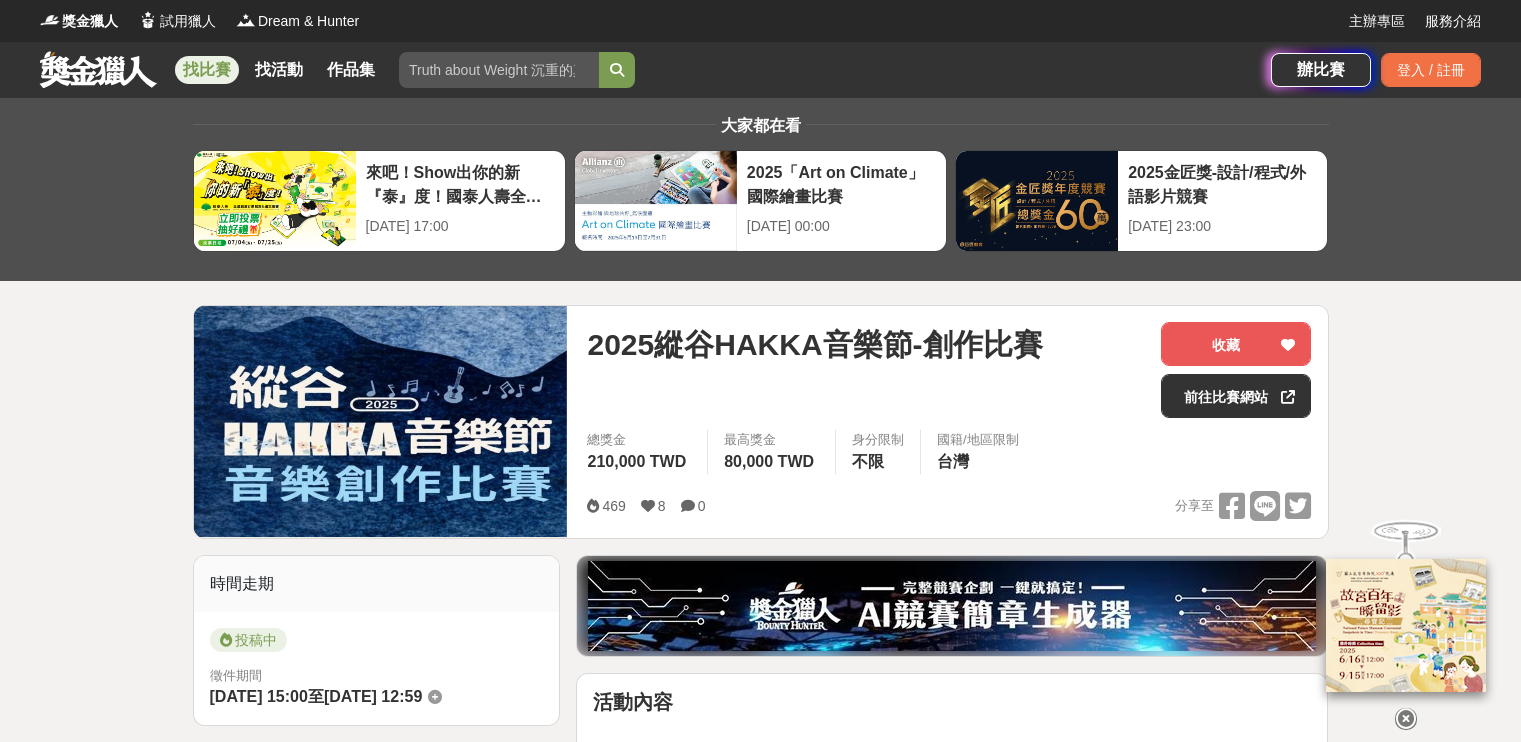 scroll, scrollTop: 0, scrollLeft: 0, axis: both 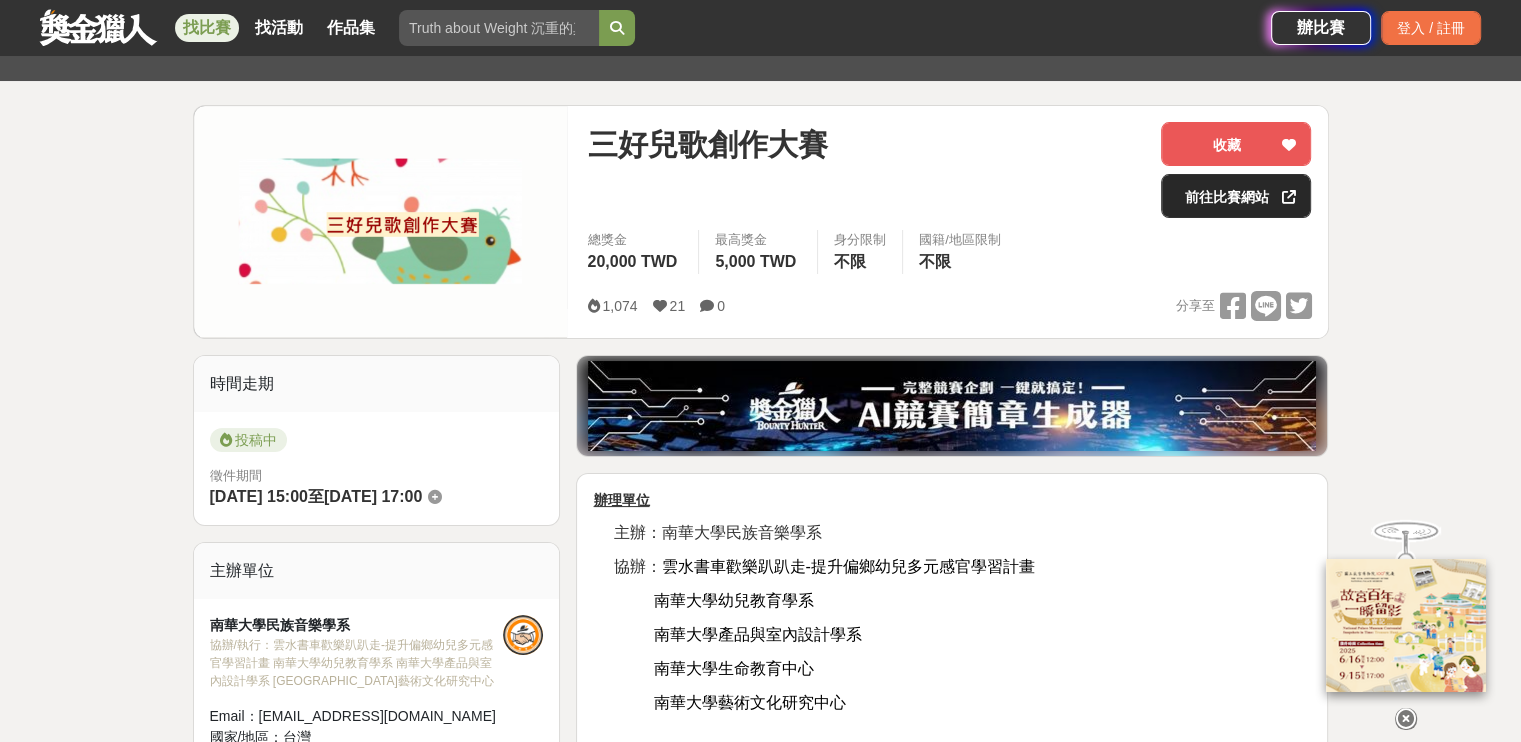 click on "前往比賽網站" at bounding box center (1236, 196) 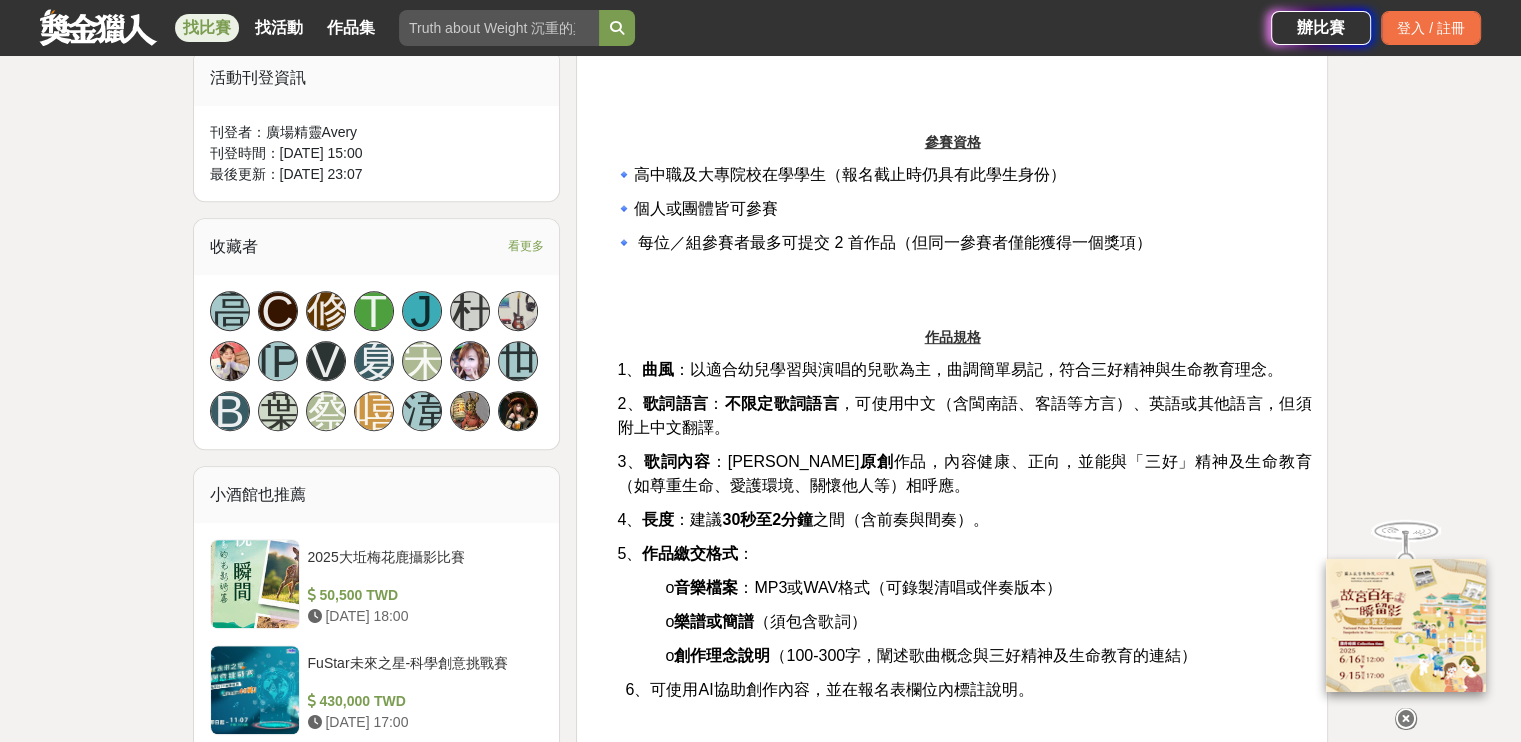 scroll, scrollTop: 1100, scrollLeft: 0, axis: vertical 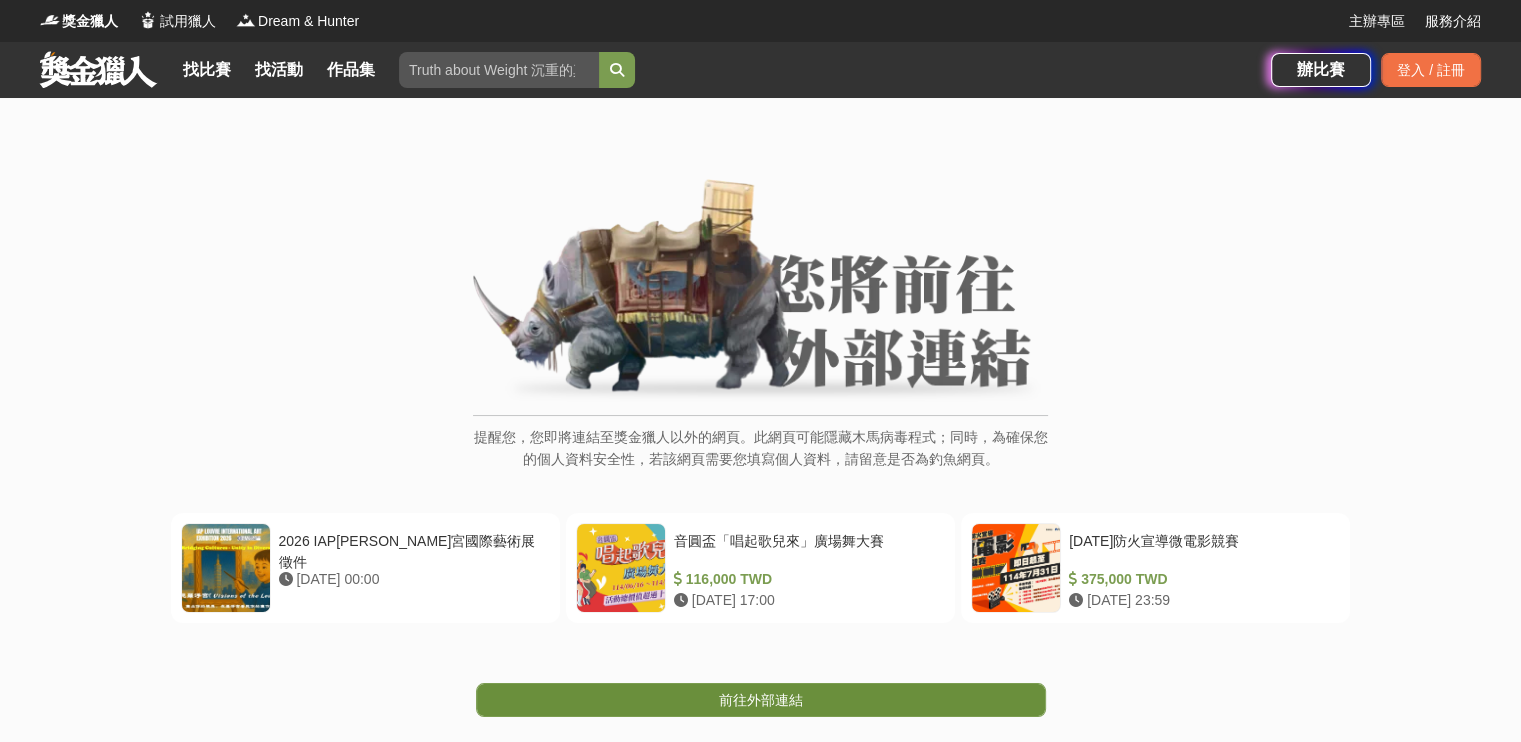 click on "前往外部連結" at bounding box center [761, 700] 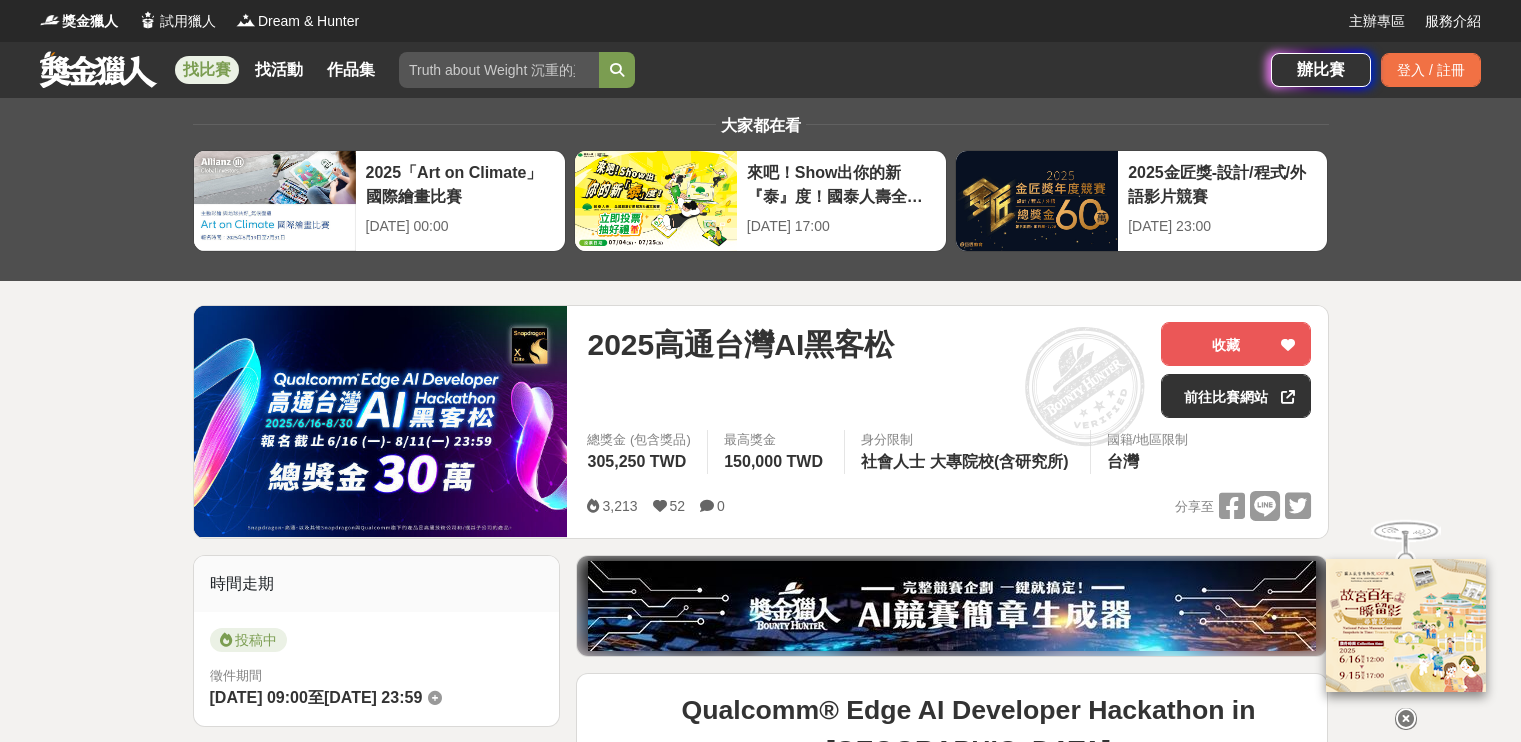 scroll, scrollTop: 0, scrollLeft: 0, axis: both 